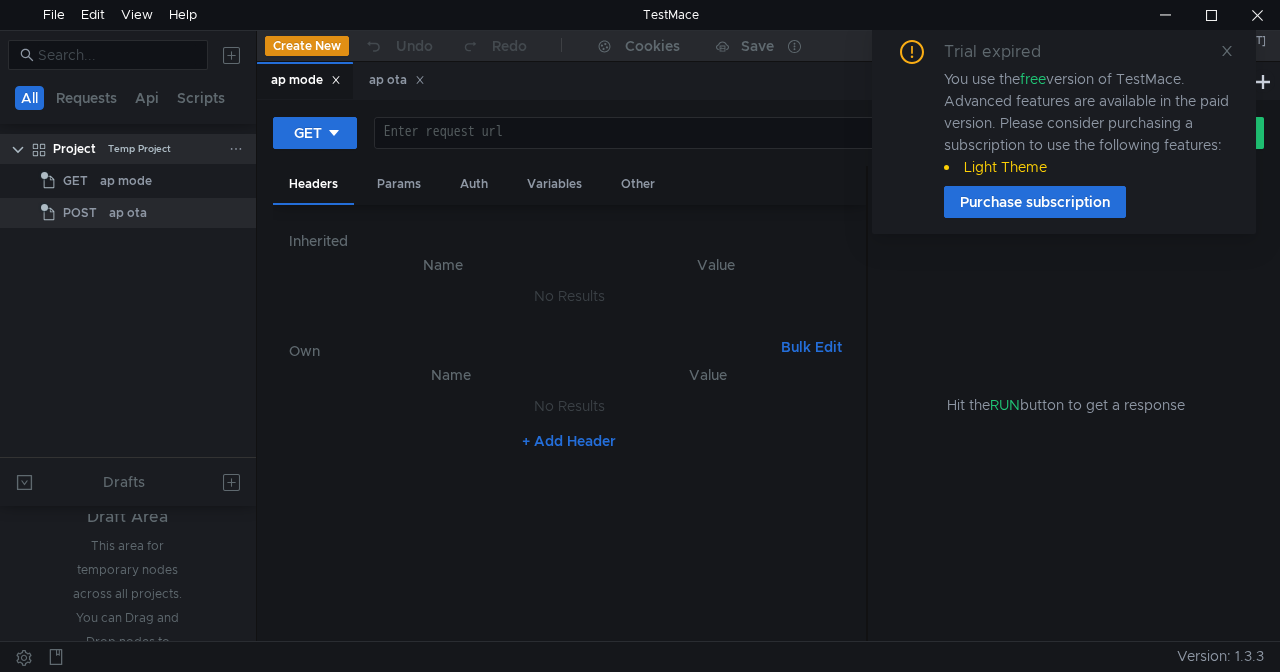 scroll, scrollTop: 0, scrollLeft: 0, axis: both 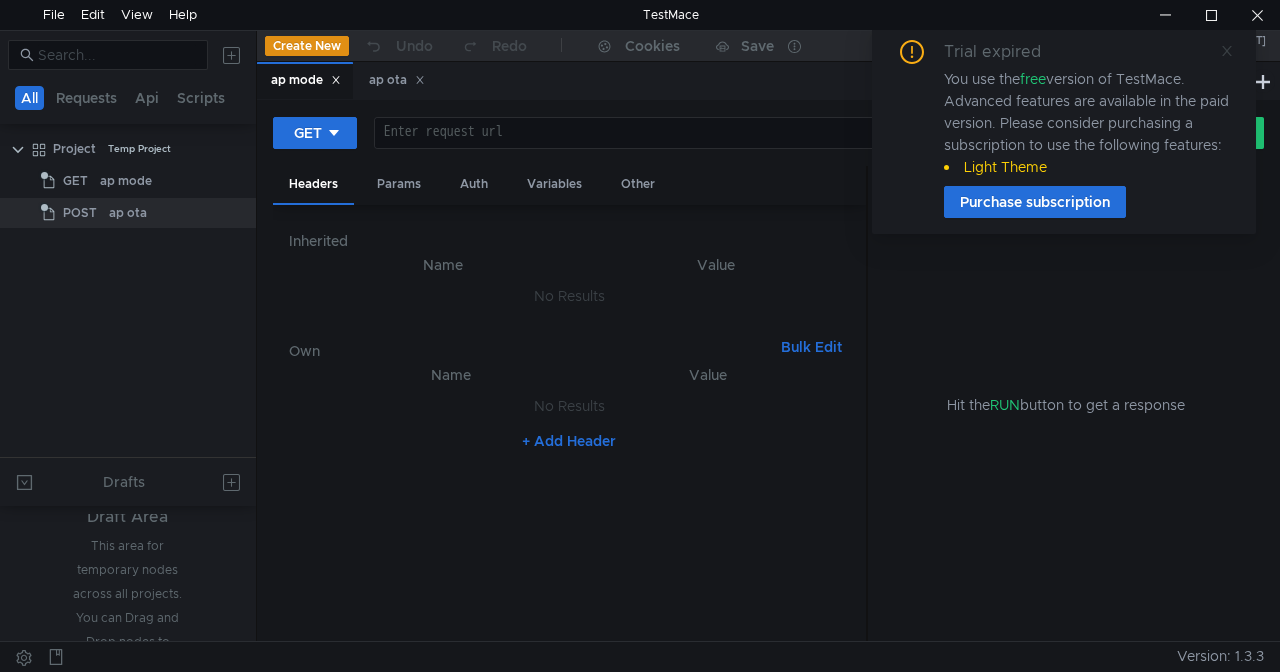 click 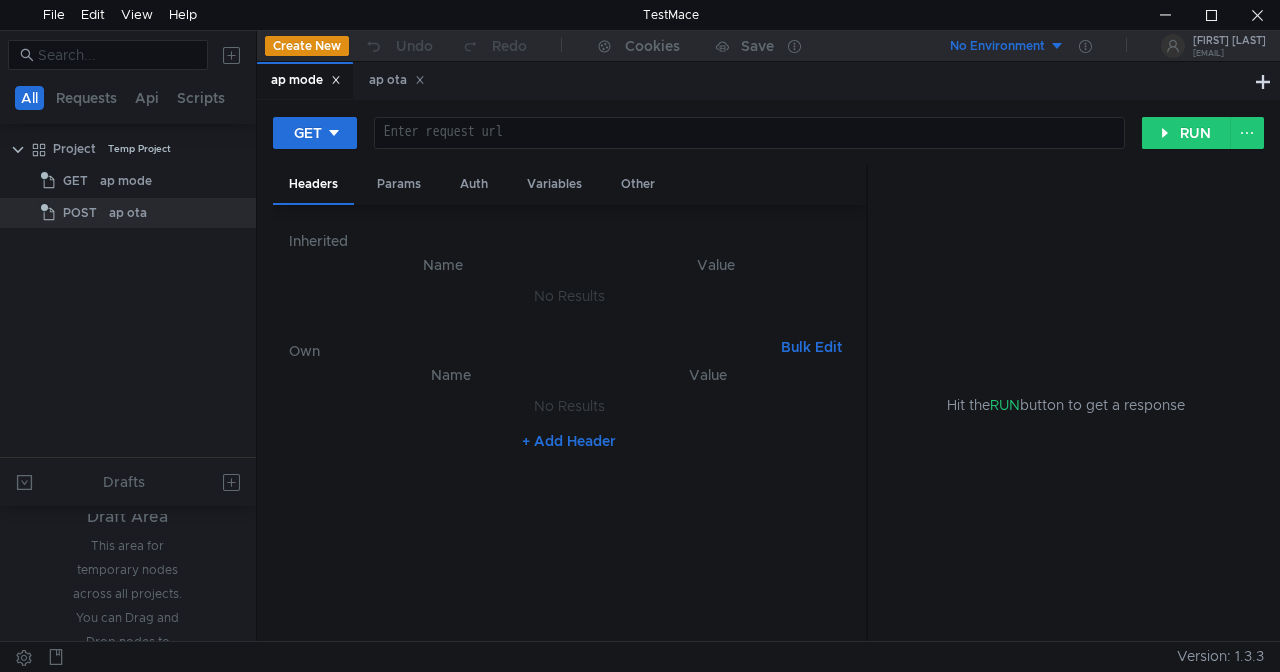 click at bounding box center [749, 147] 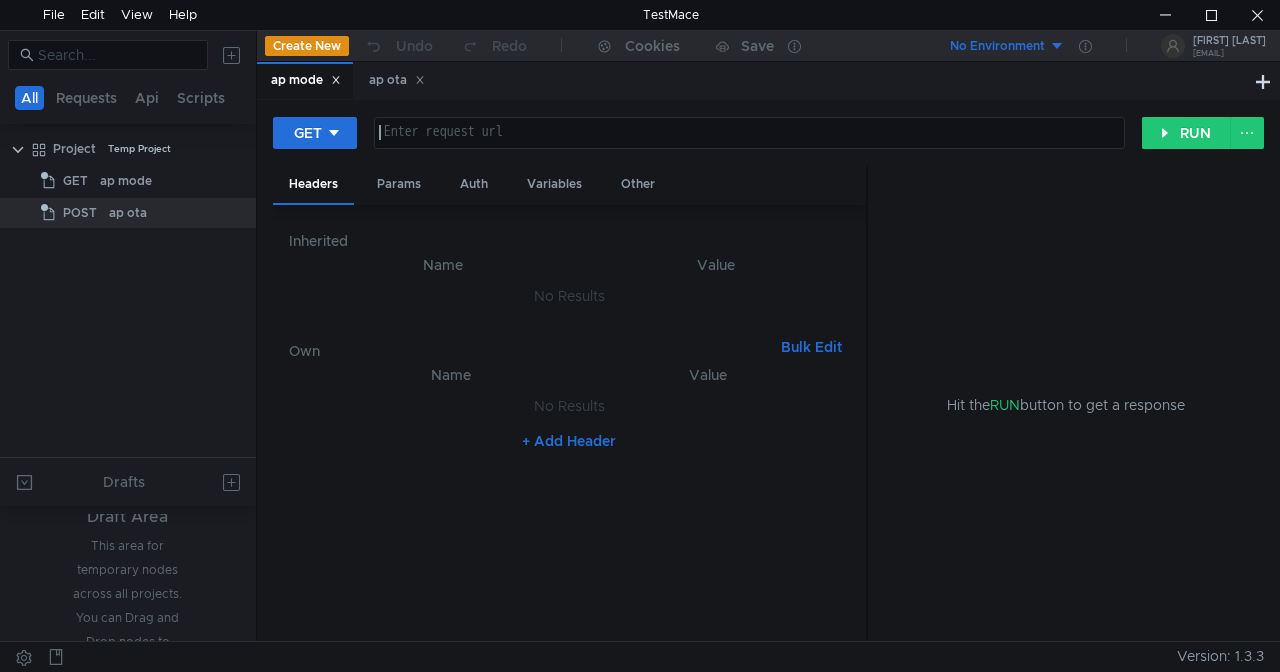 paste on "curl --location --request GET 'https://drinkprime-asset.m.frappe.cloud/api/method/reapit.auth.authenticate' \ --header 'Content-Type: application/json' \ --header 'Cookie: full_name=[NAME]; sid=Guest; system_user=no; user_id=Guest; user_image=; full_name=[NAME]; sid=Guest; system_user=no; user_id=Guest; user_image=' \ --data-raw '{     "username":"[EMAIL]" }'" 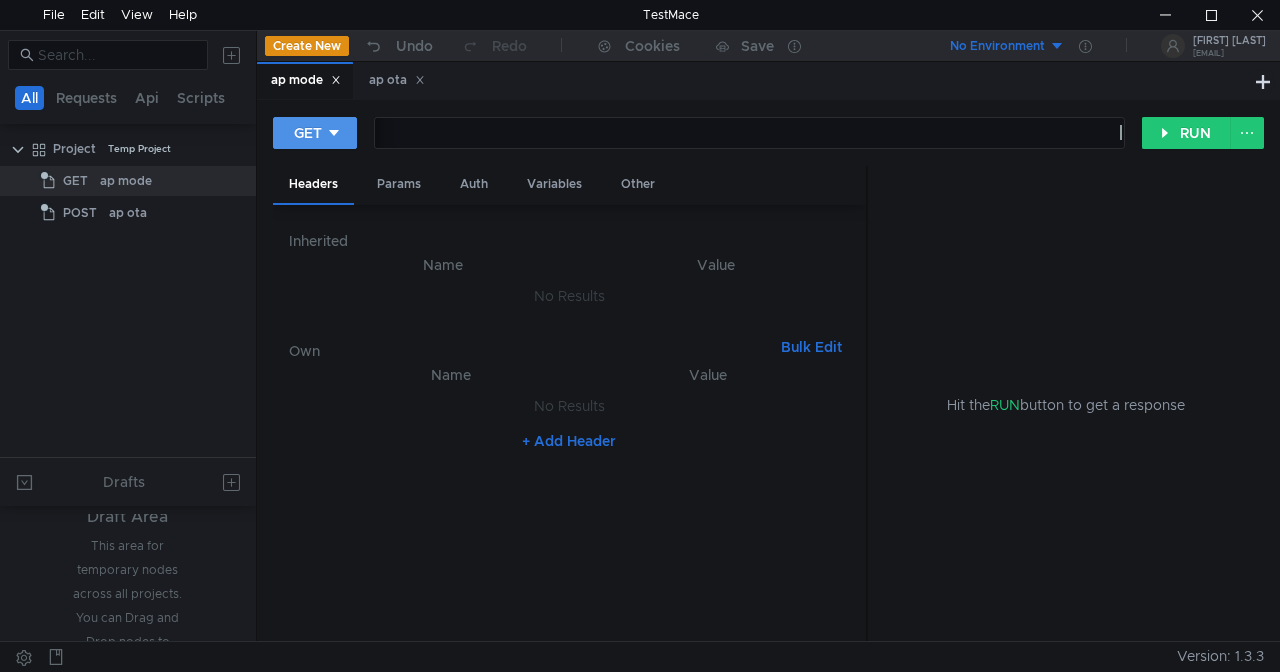 click 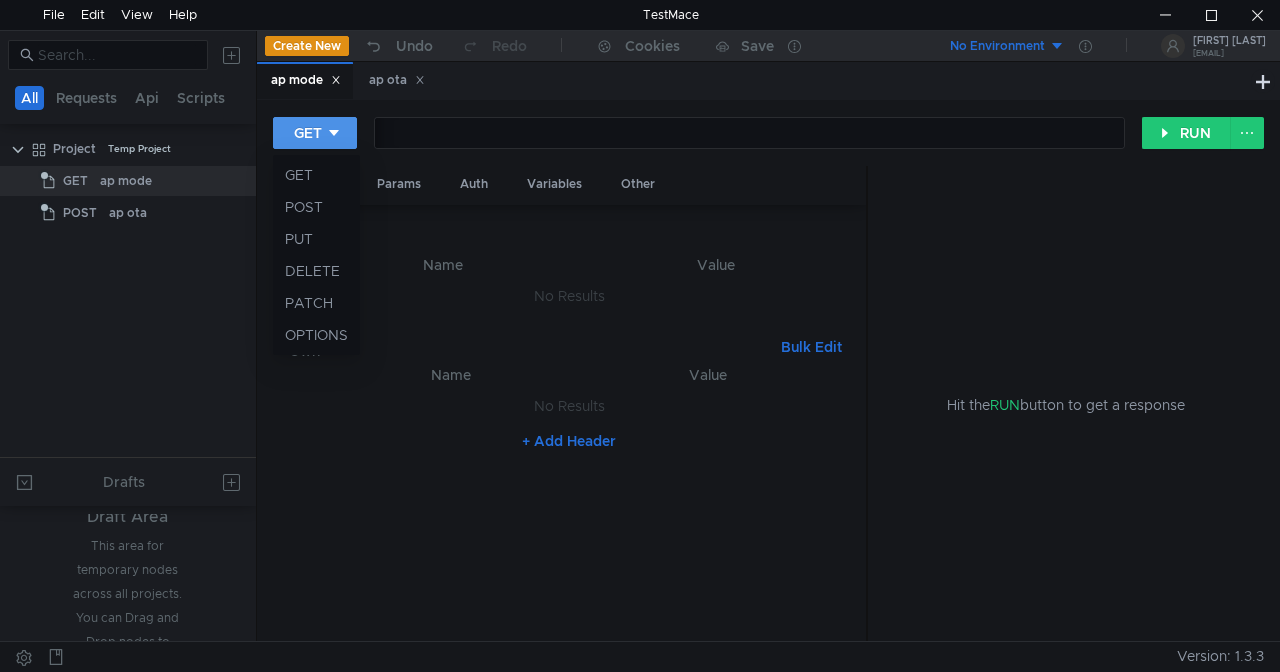 click at bounding box center (640, 336) 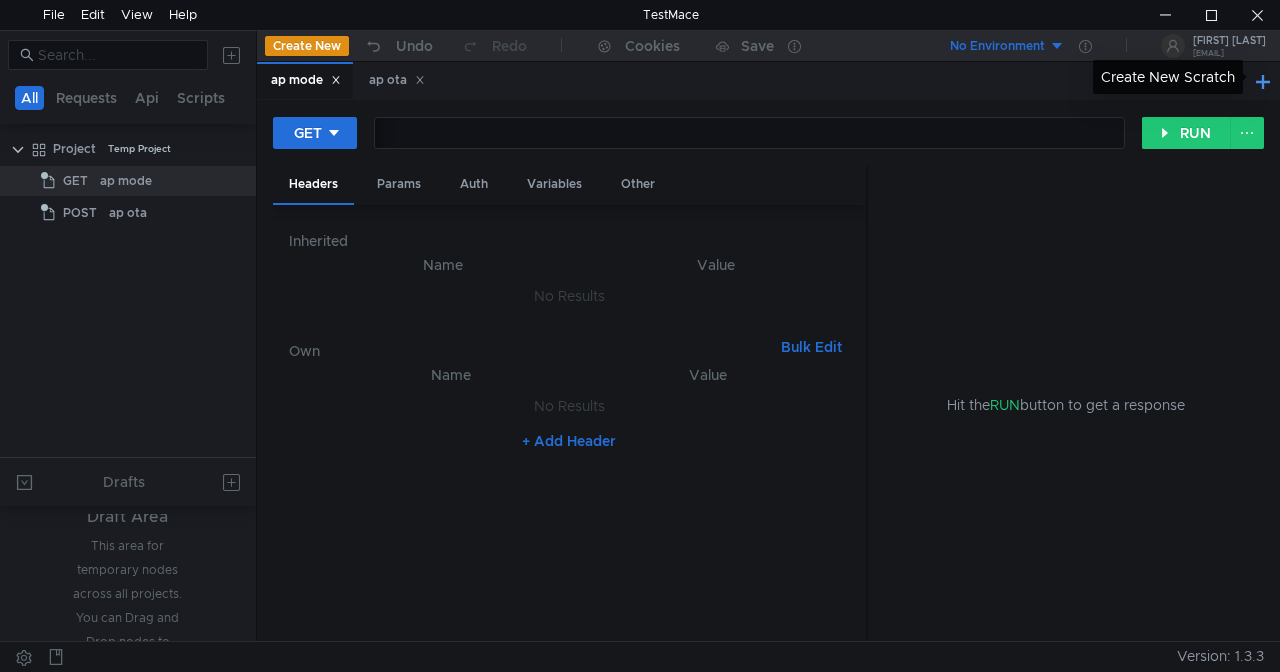 click at bounding box center (1263, 81) 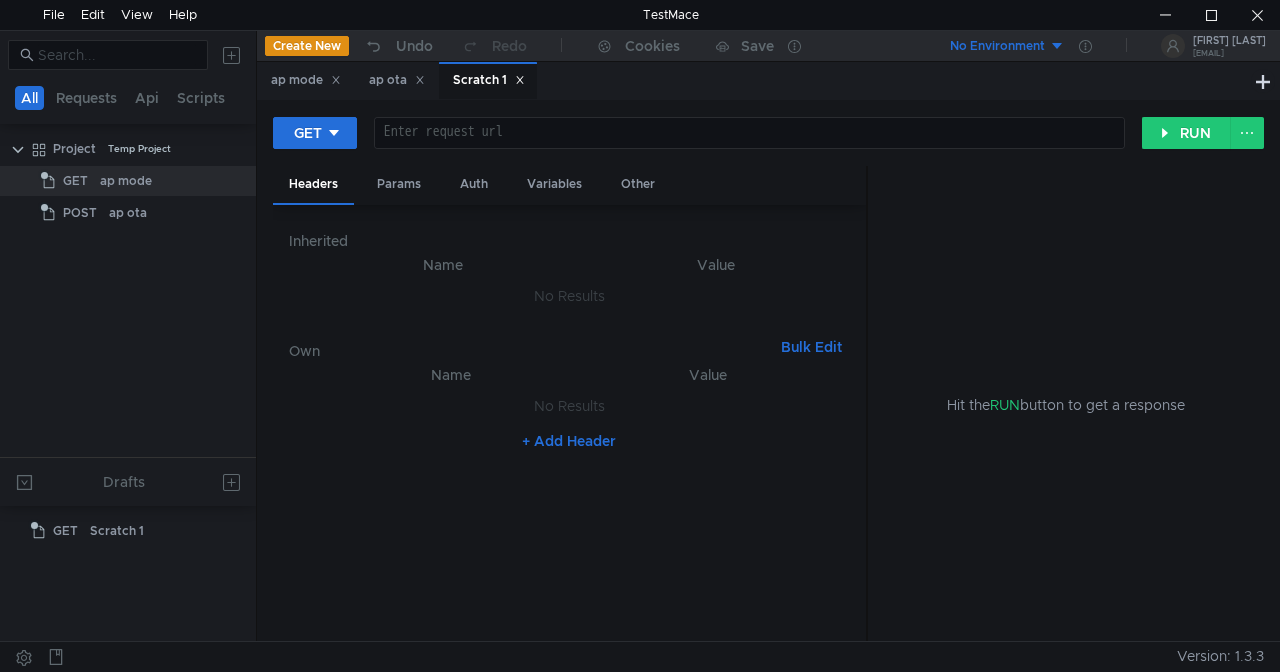 type 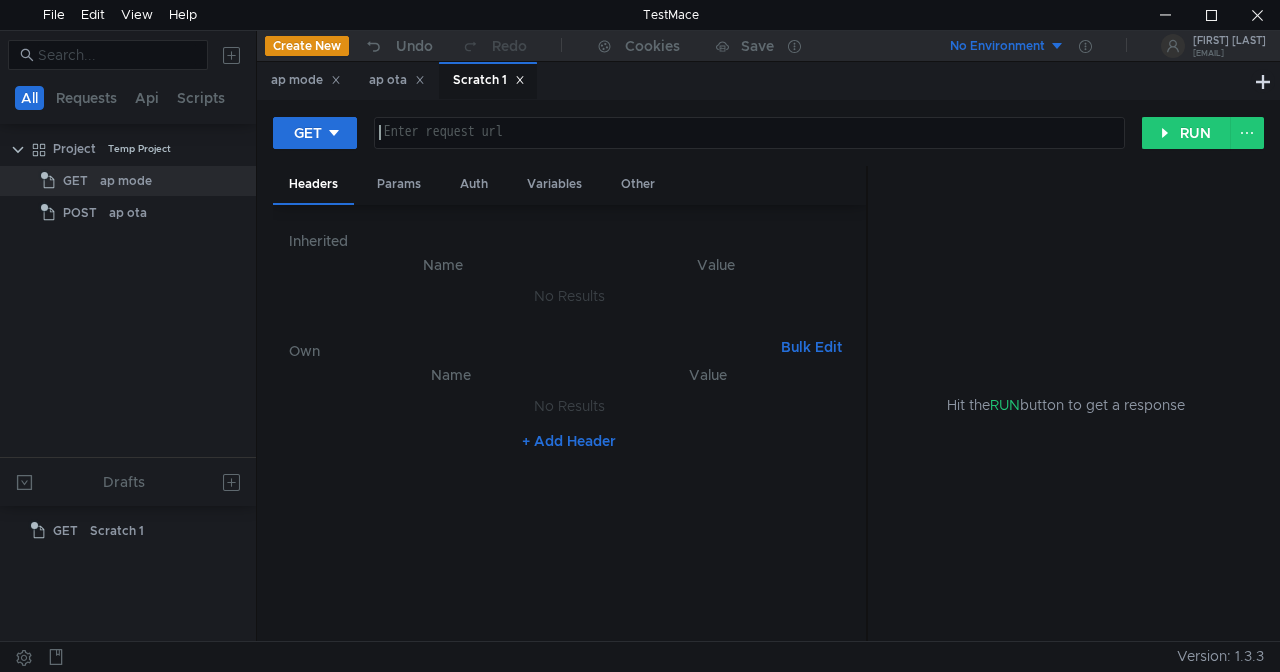 click 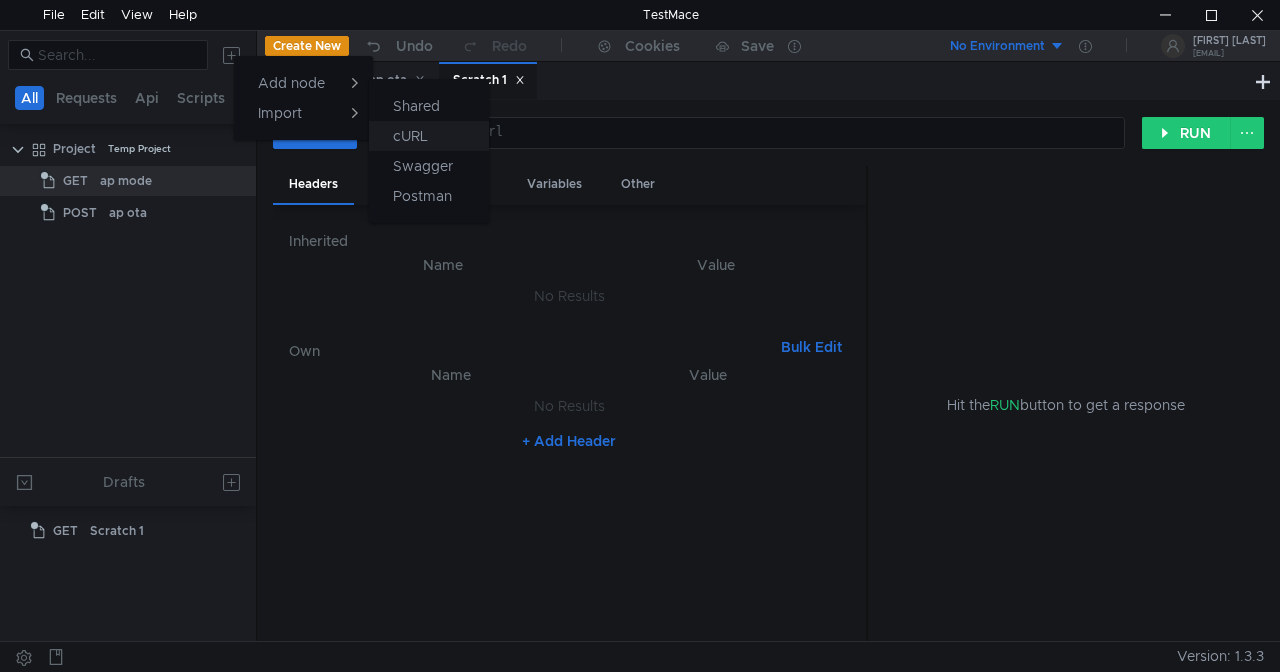 click on "cURL" at bounding box center (410, 136) 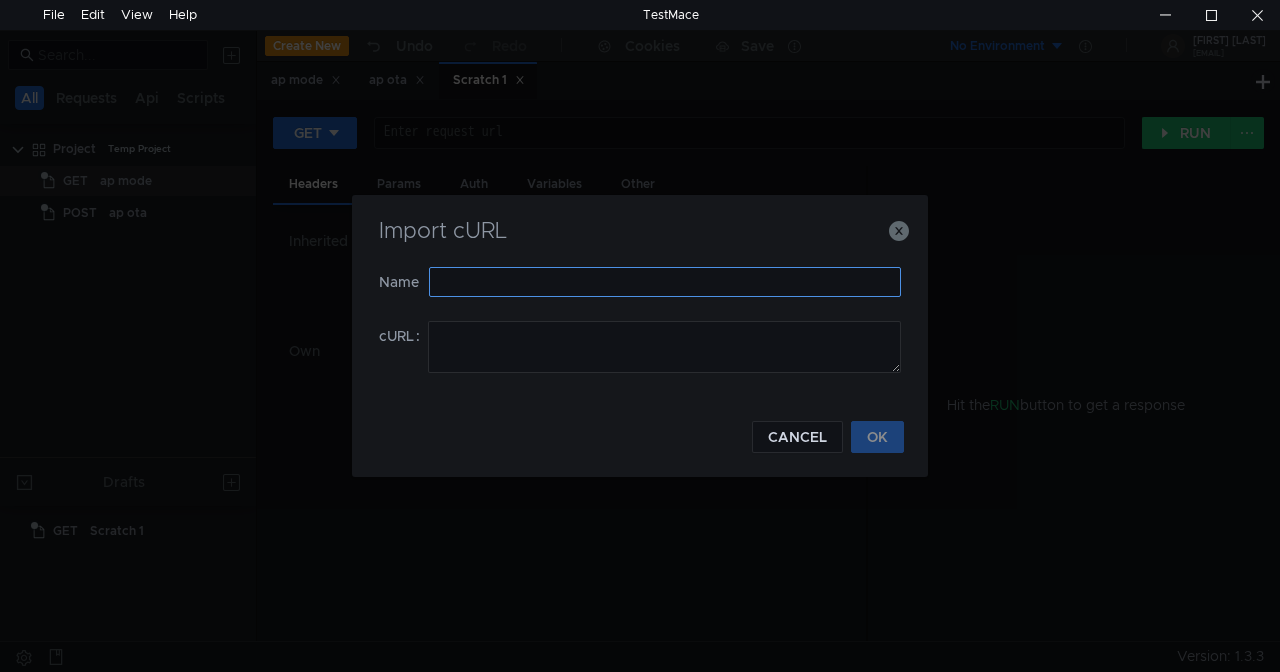 click at bounding box center [665, 282] 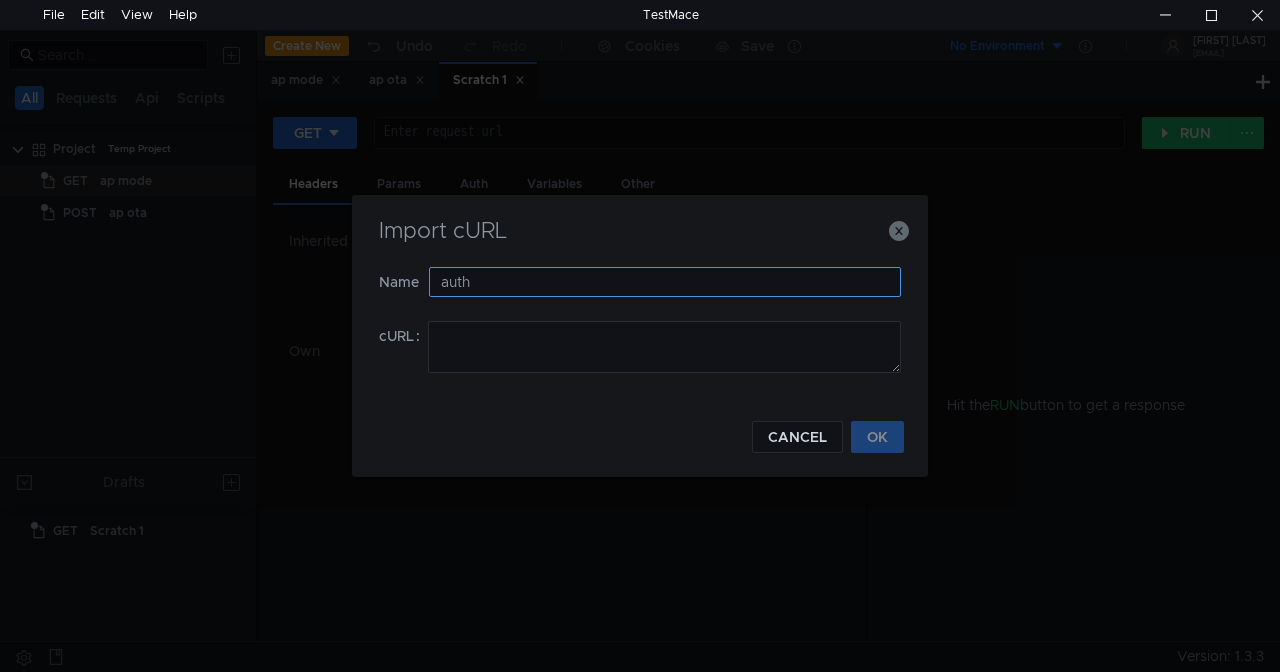 type on "auth" 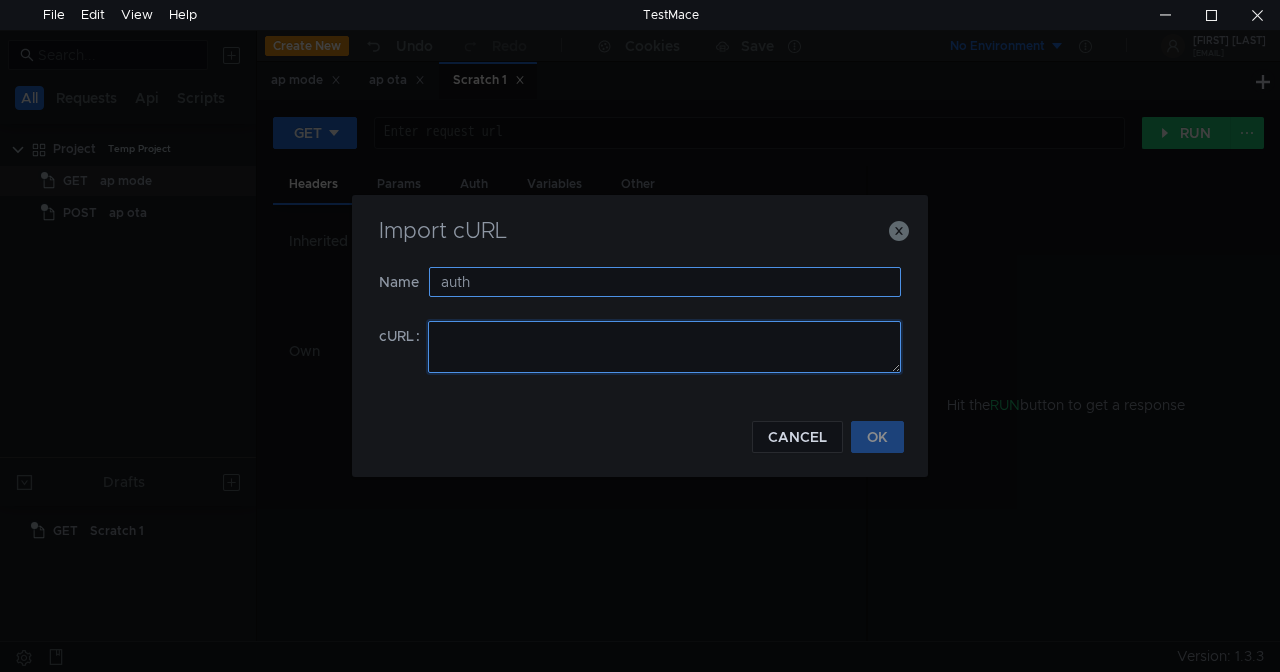 paste on "curl --location --request GET 'https://drinkprime-asset.m.frappe.cloud/api/method/reapit.auth.authenticate' \
--header 'Content-Type: application/json' \
--header 'Cookie: full_name=[NAME]; sid=Guest; system_user=no; user_id=Guest; user_image=; full_name=[NAME]; sid=Guest; system_user=no; user_id=Guest; user_image=' \
--data-raw '{
"username":"[EMAIL]"
}'" 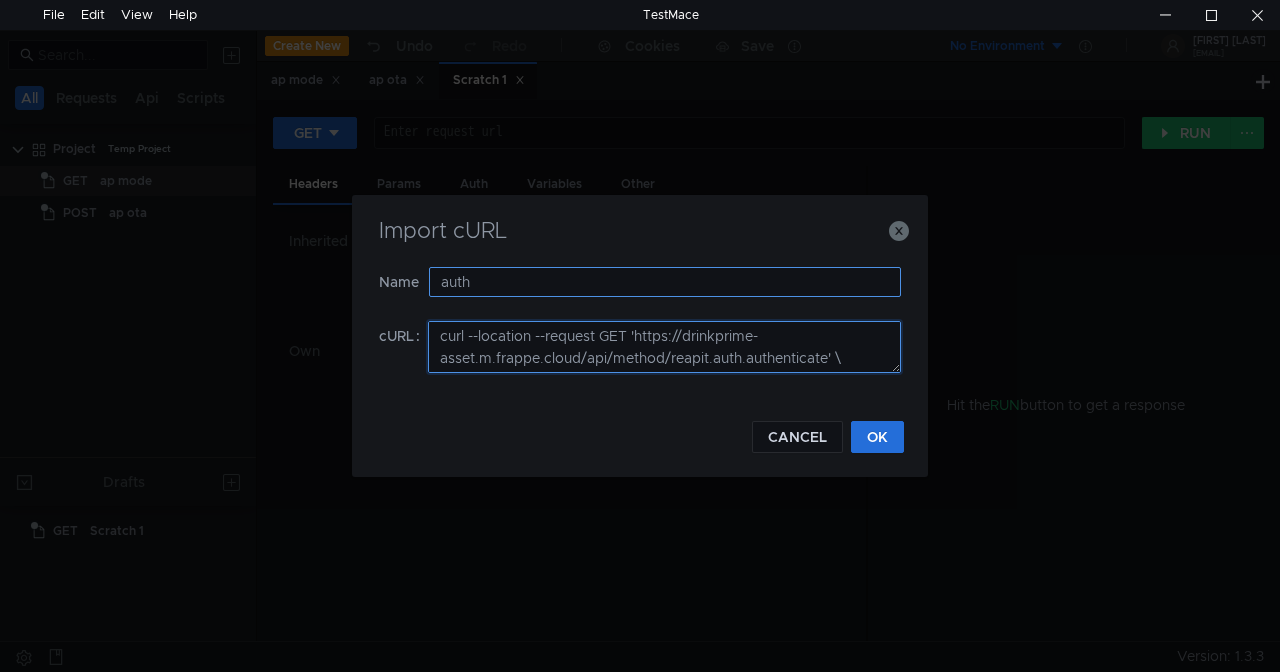 scroll, scrollTop: 148, scrollLeft: 0, axis: vertical 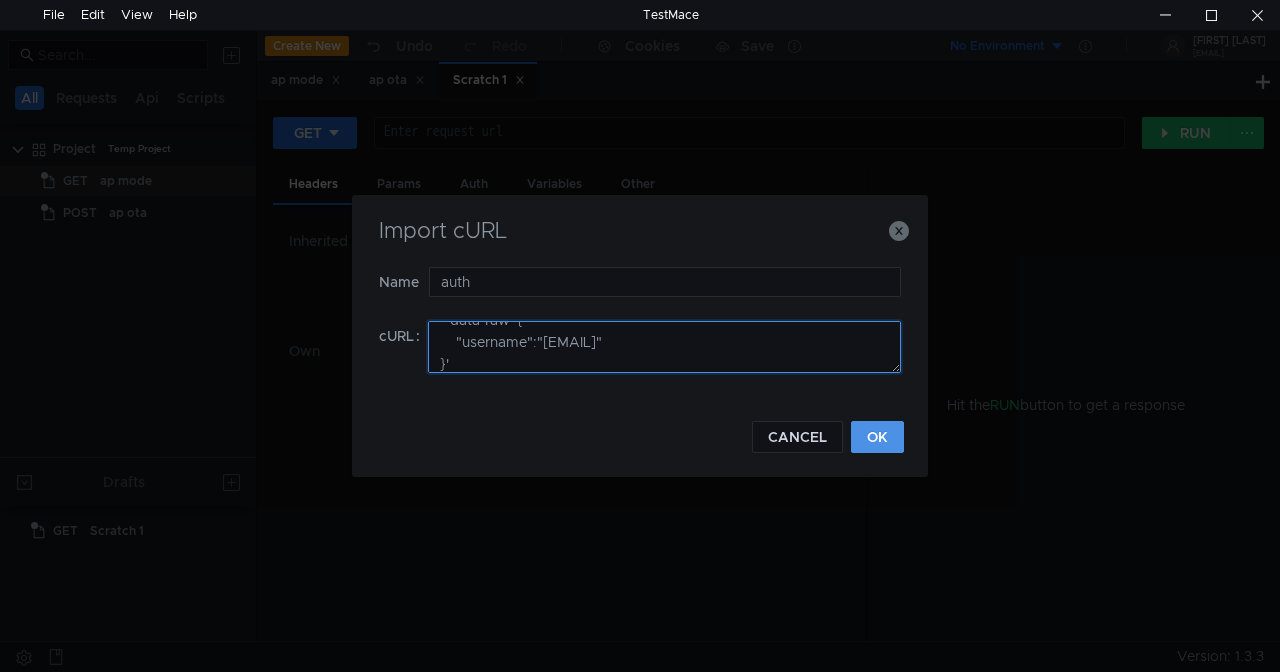type on "curl --location --request GET 'https://drinkprime-asset.m.frappe.cloud/api/method/reapit.auth.authenticate' \
--header 'Content-Type: application/json' \
--header 'Cookie: full_name=[NAME]; sid=Guest; system_user=no; user_id=Guest; user_image=; full_name=[NAME]; sid=Guest; system_user=no; user_id=Guest; user_image=' \
--data-raw '{
"username":"[EMAIL]"
}'" 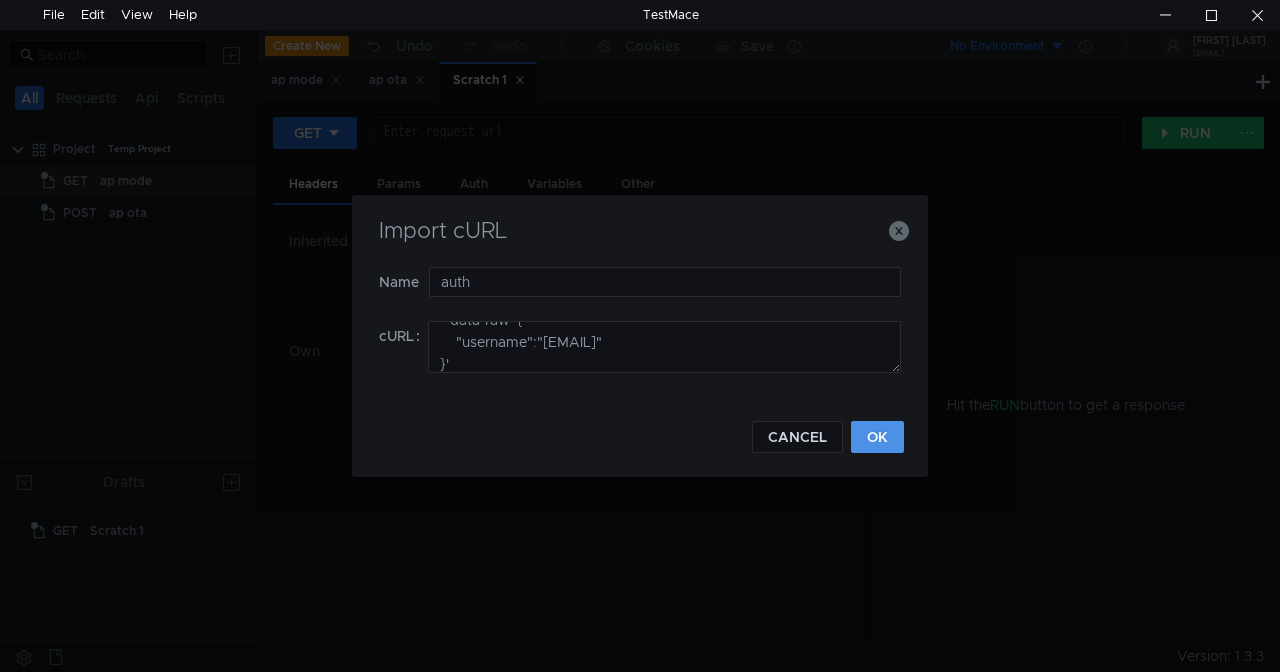 click on "OK" 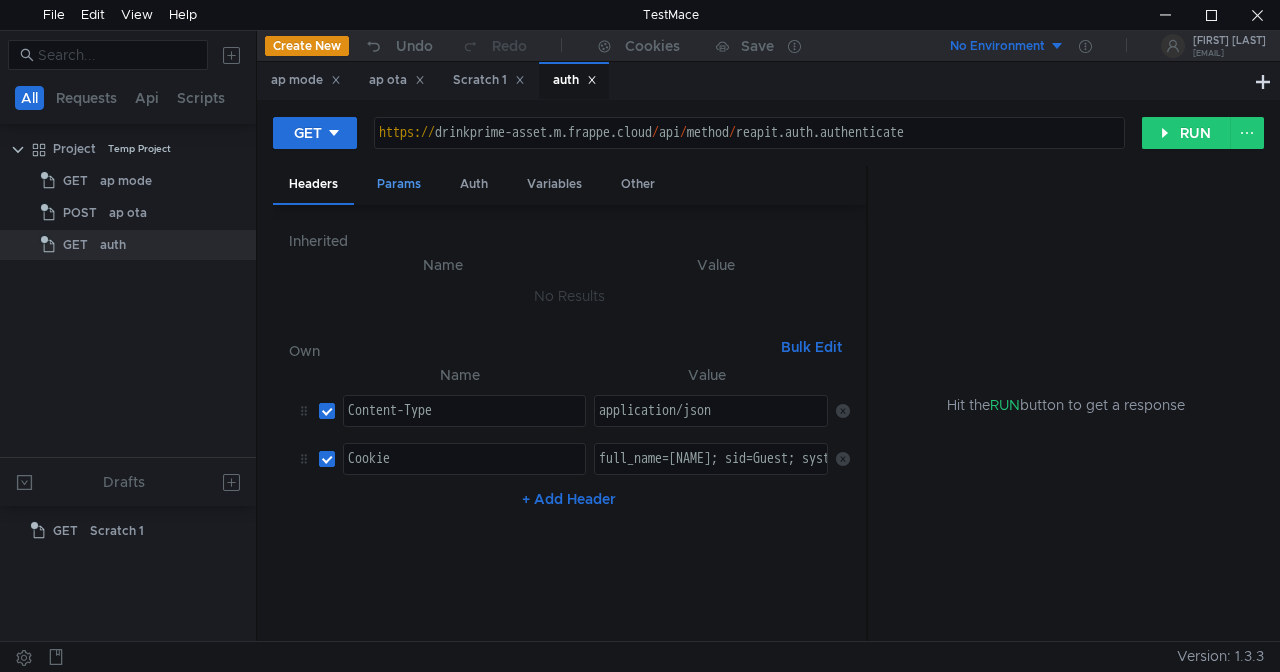 click on "Params" at bounding box center [399, 184] 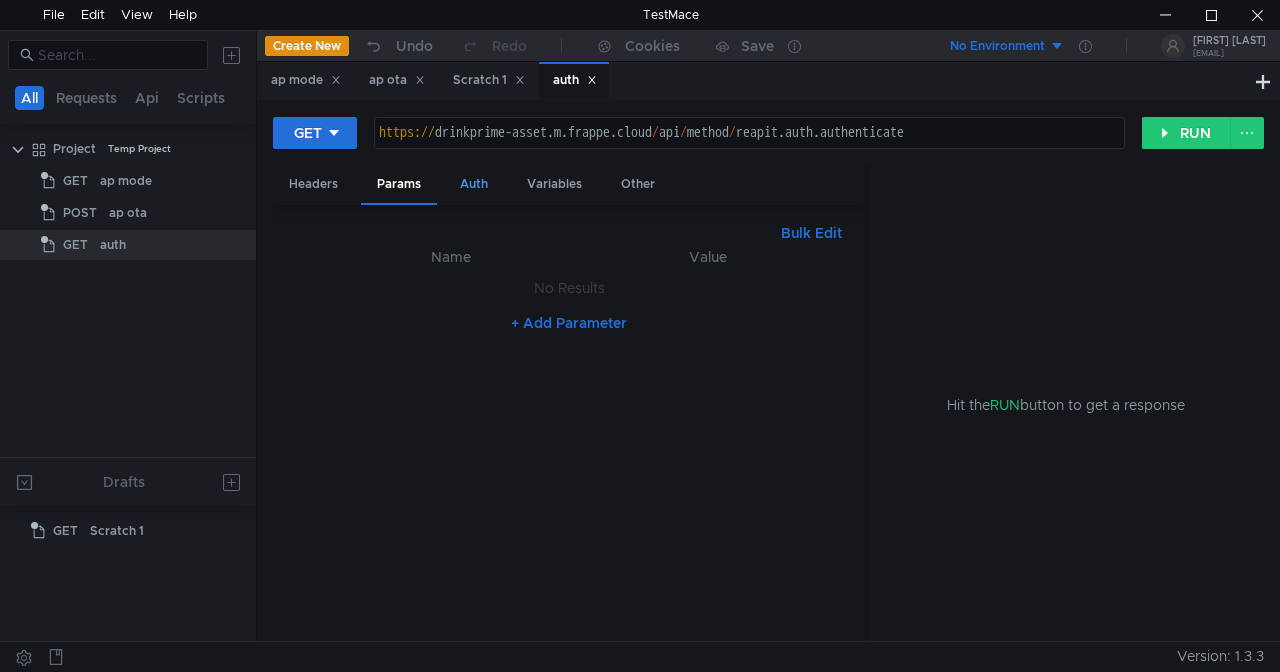 click on "Auth" at bounding box center [474, 184] 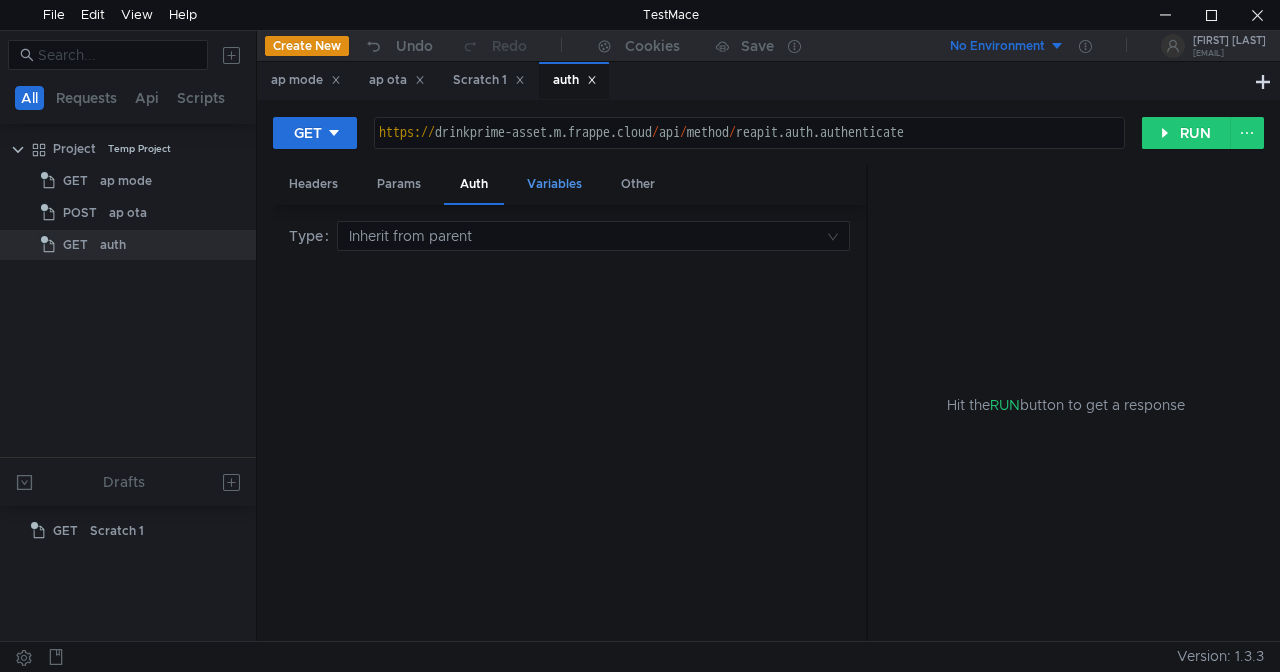 click on "Variables" at bounding box center [554, 184] 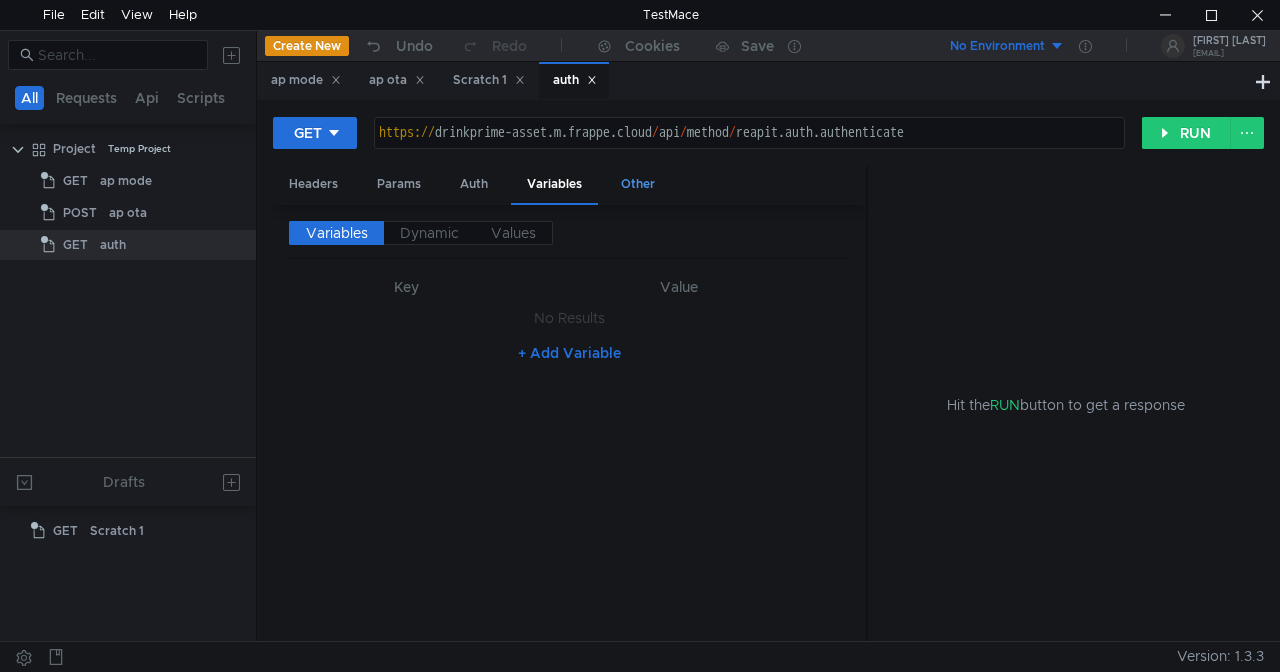 click on "Other" at bounding box center [638, 184] 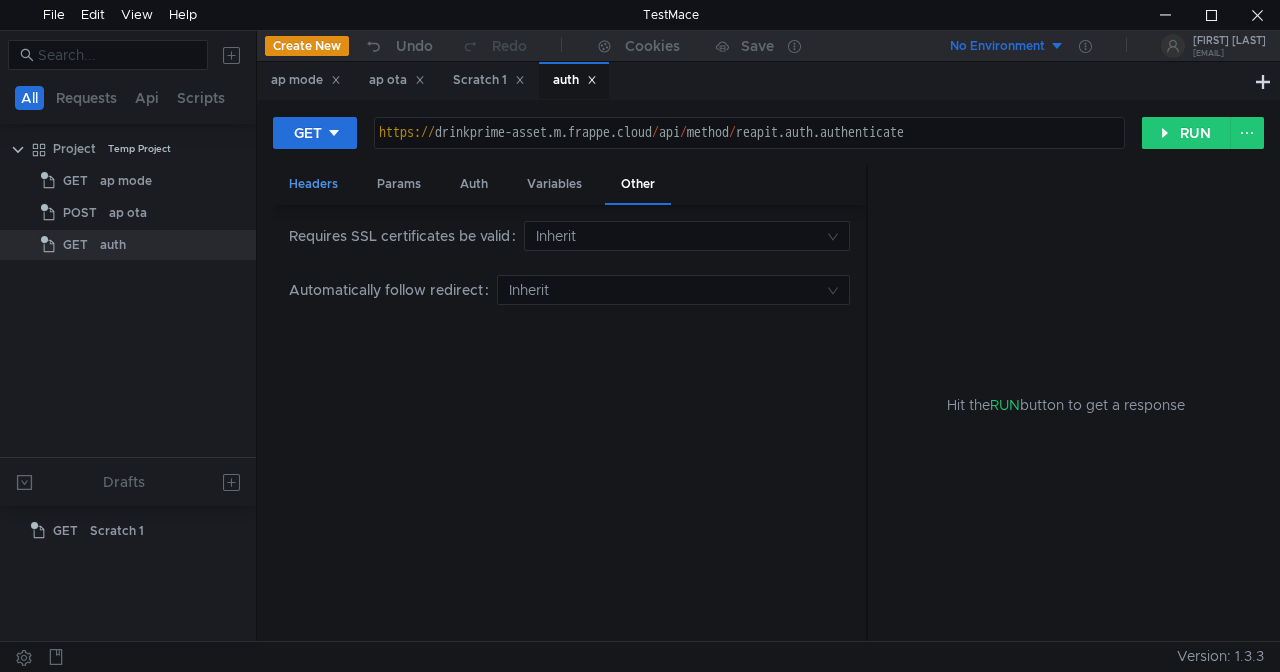 click on "Headers" at bounding box center [313, 184] 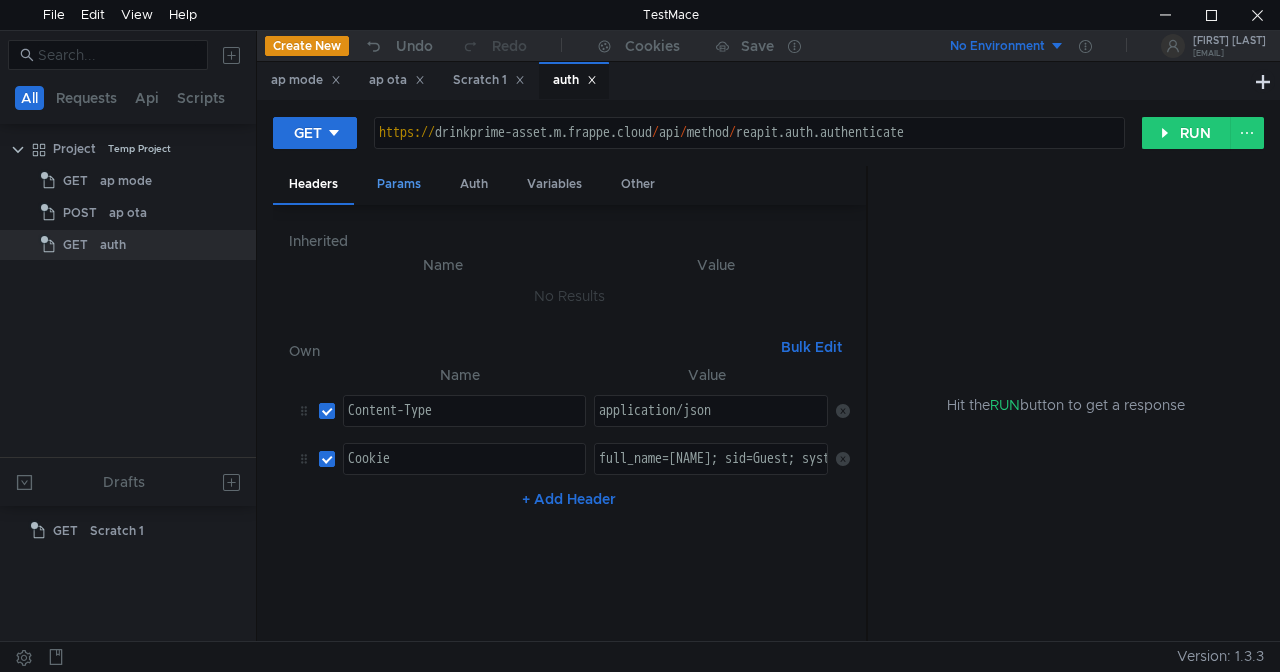 click on "Params" at bounding box center [399, 184] 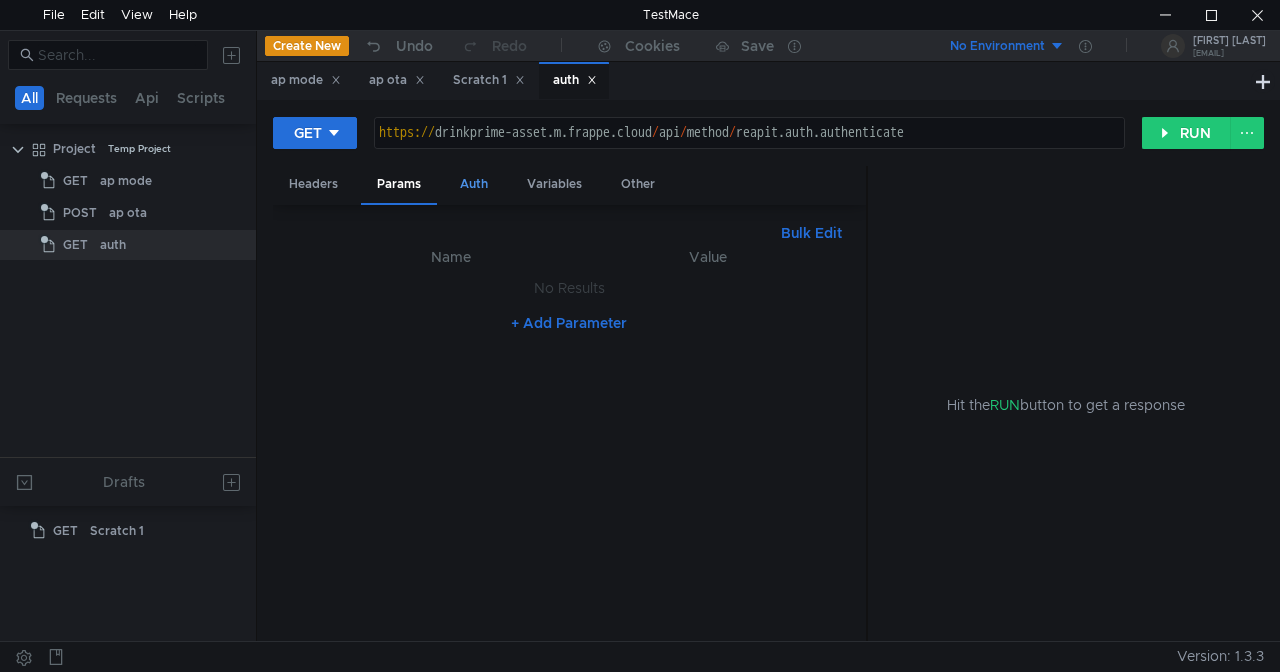 click on "Auth" at bounding box center (474, 184) 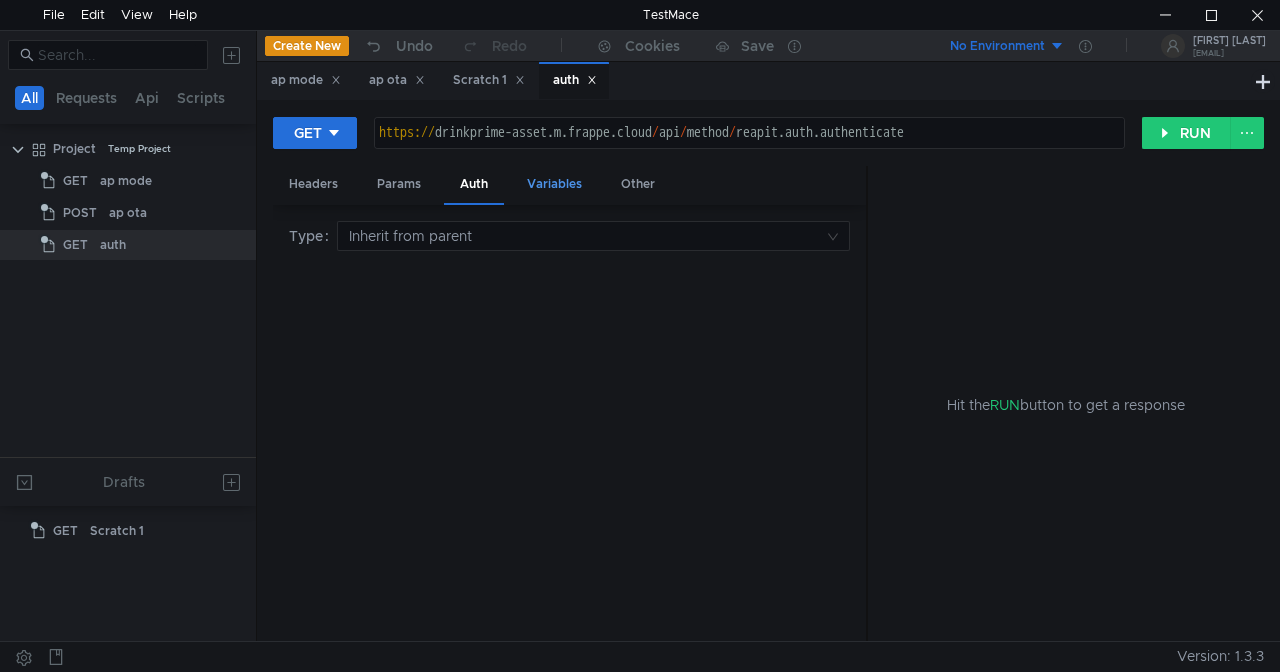 click on "Variables" at bounding box center [554, 184] 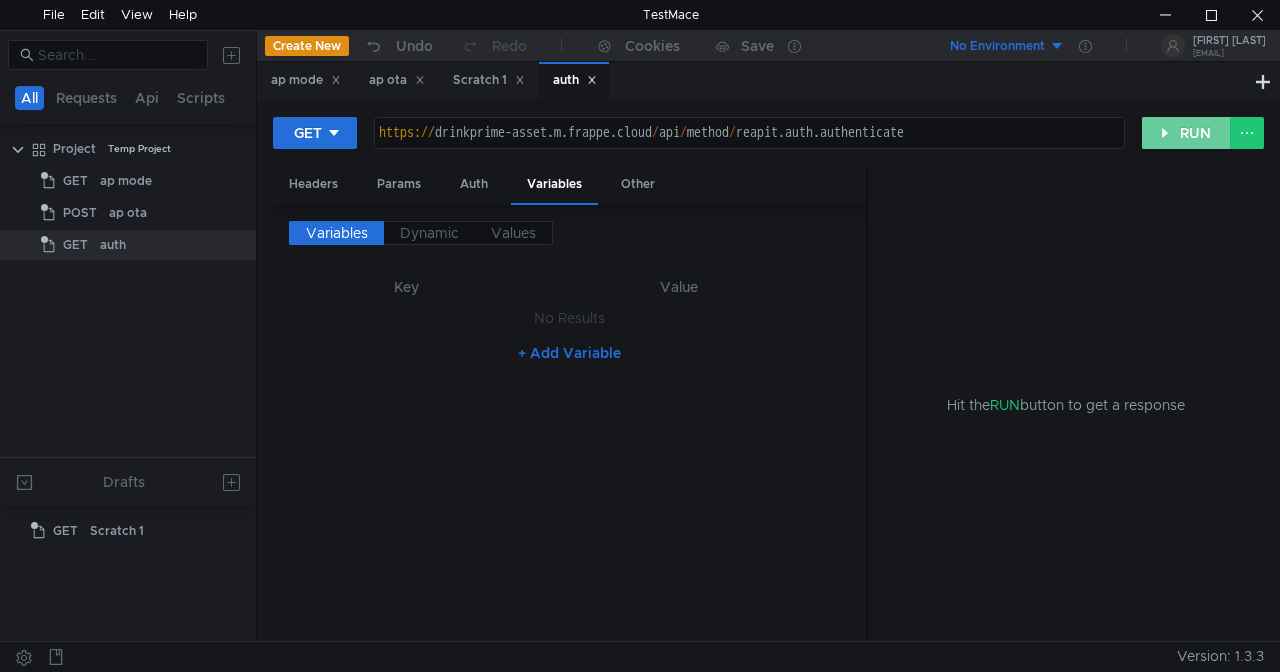click on "RUN" 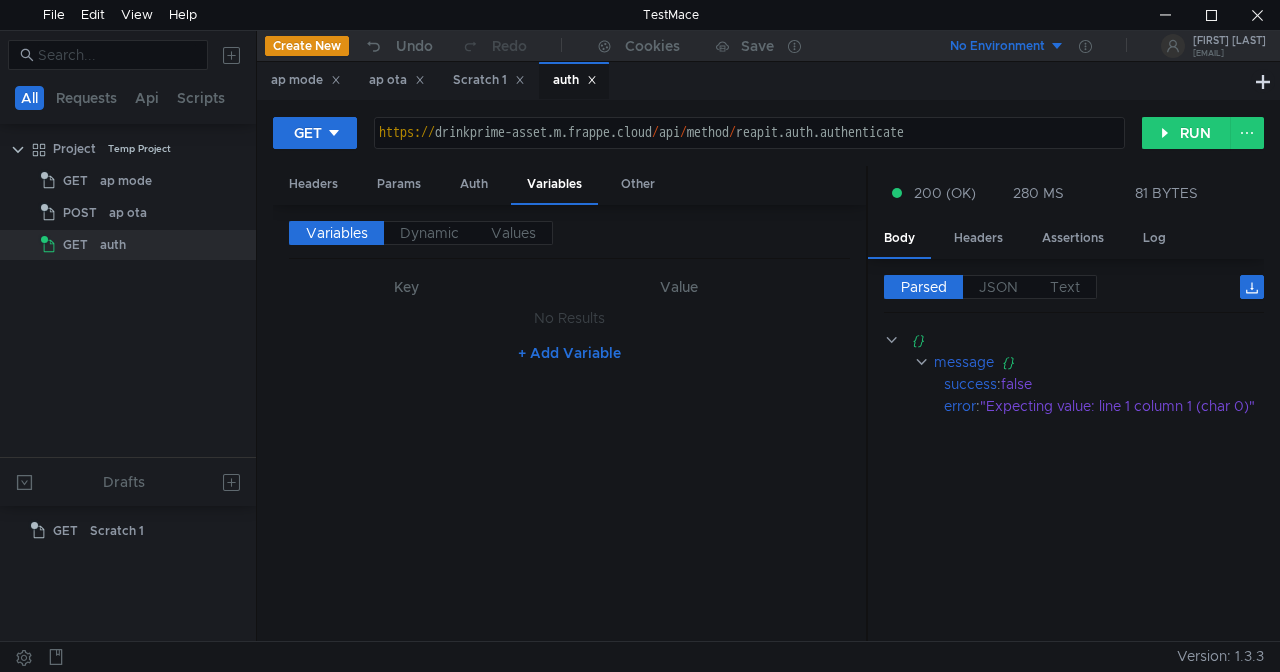 drag, startPoint x: 1112, startPoint y: 628, endPoint x: 1158, endPoint y: 609, distance: 49.76947 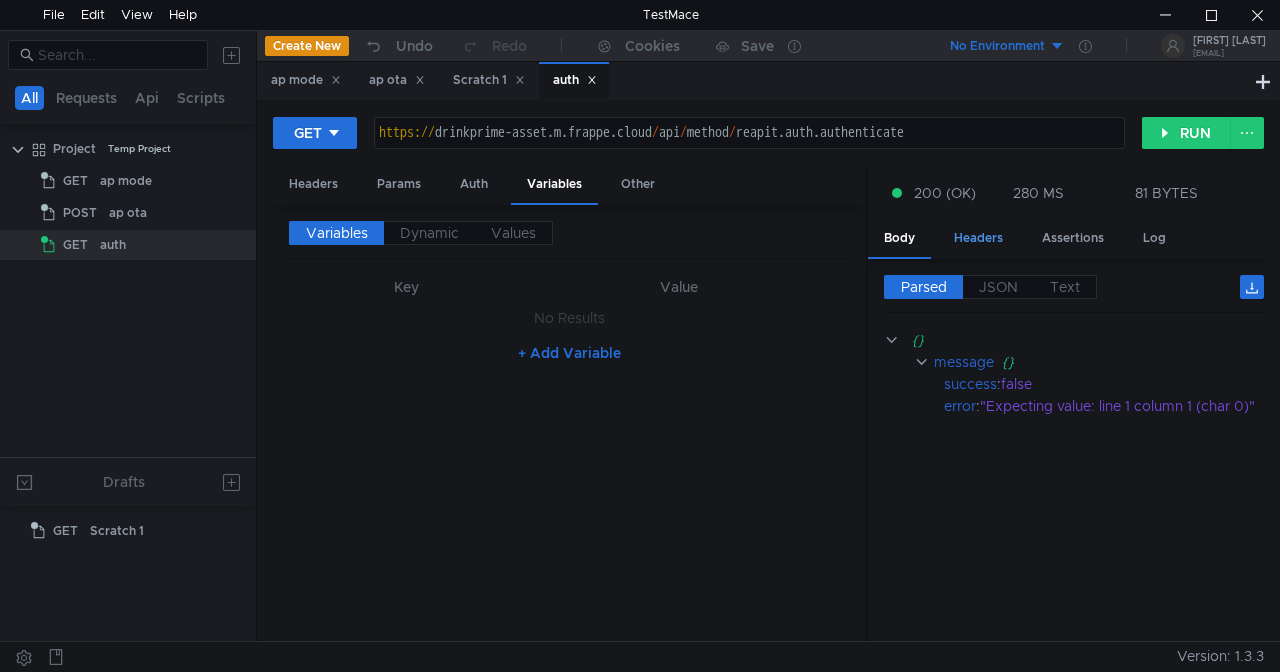 click on "Headers" at bounding box center [978, 238] 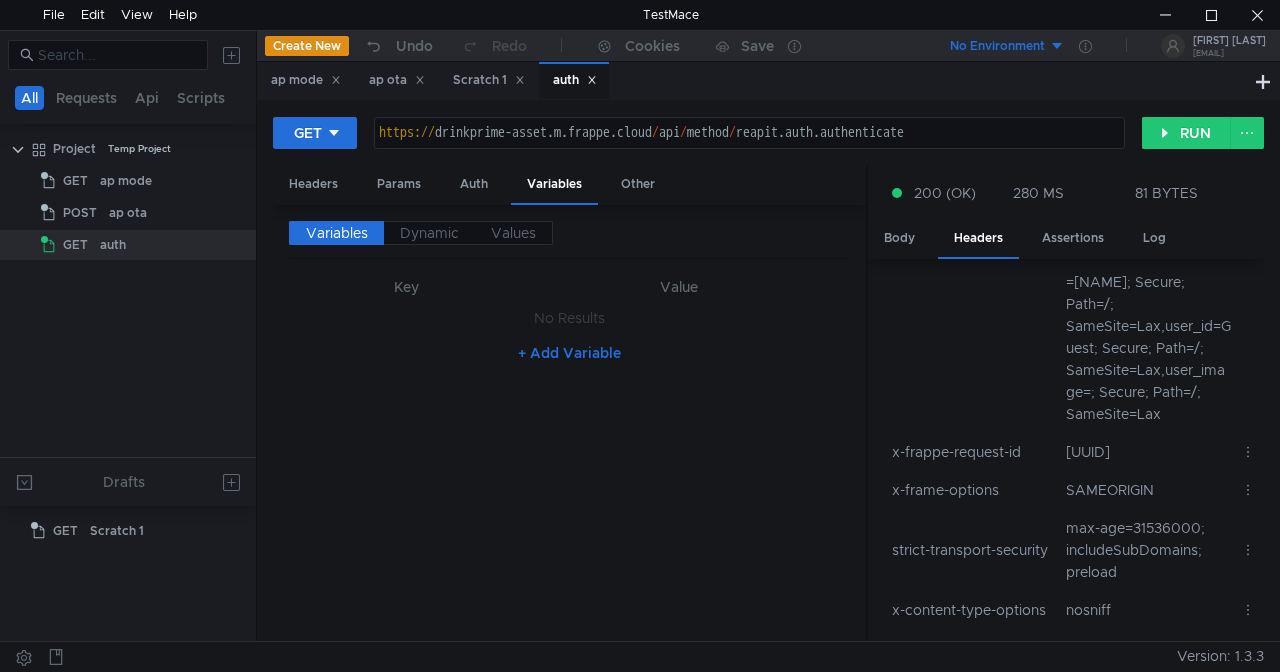 scroll, scrollTop: 200, scrollLeft: 0, axis: vertical 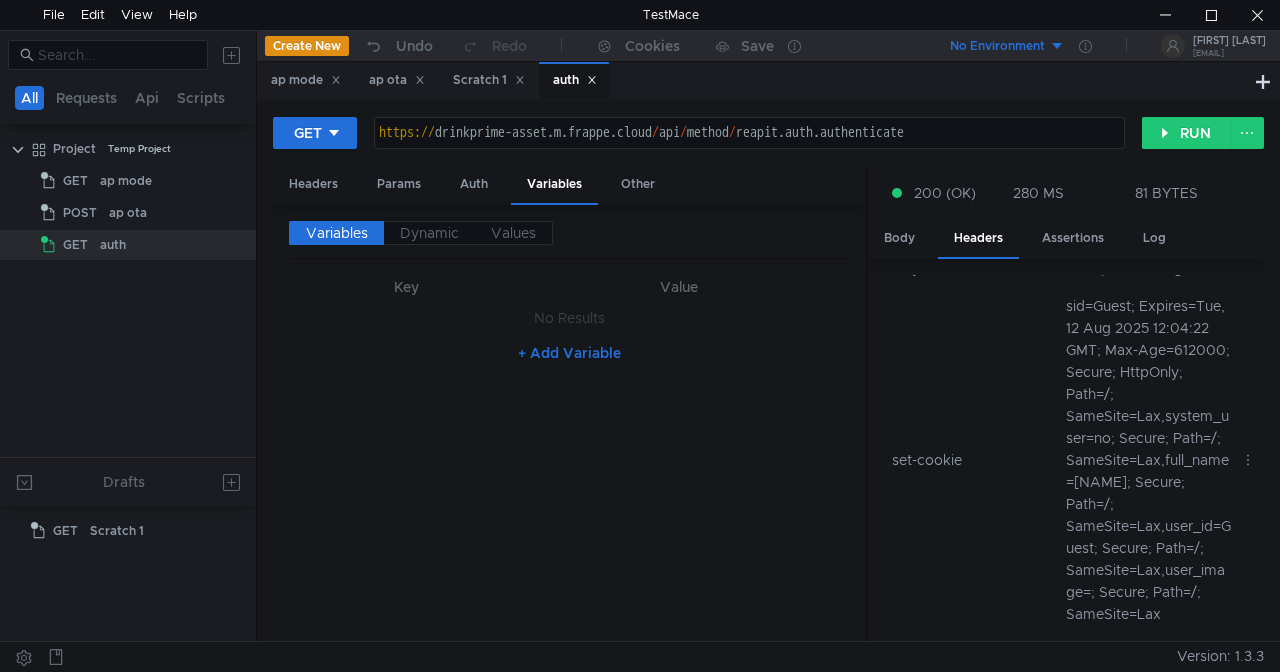 click on "sid=Guest; Expires=Tue, 12 Aug 2025 12:04:22 GMT; Max-Age=612000; Secure; HttpOnly; Path=/; SameSite=Lax,system_user=no; Secure; Path=/; SameSite=Lax,full_name=[NAME]; Secure; Path=/; SameSite=Lax,user_id=Guest; Secure; Path=/; SameSite=Lax,user_image=; Secure; Path=/; SameSite=Lax" at bounding box center [1145, 460] 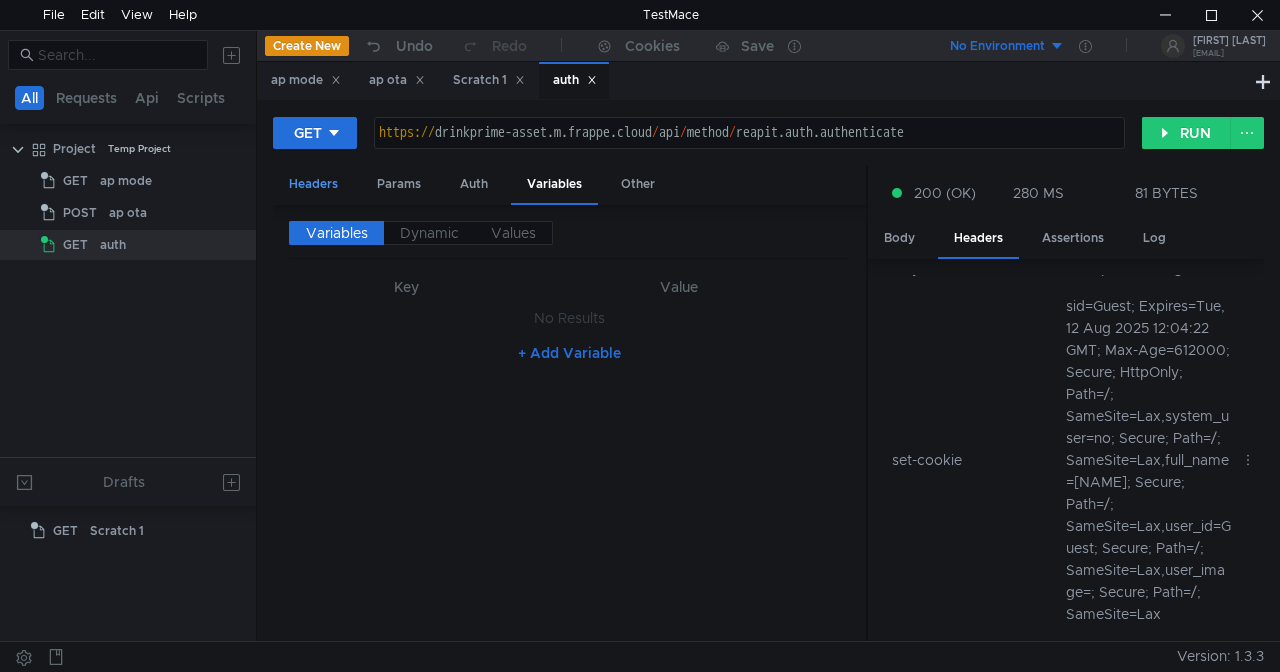 click on "Headers" at bounding box center (313, 184) 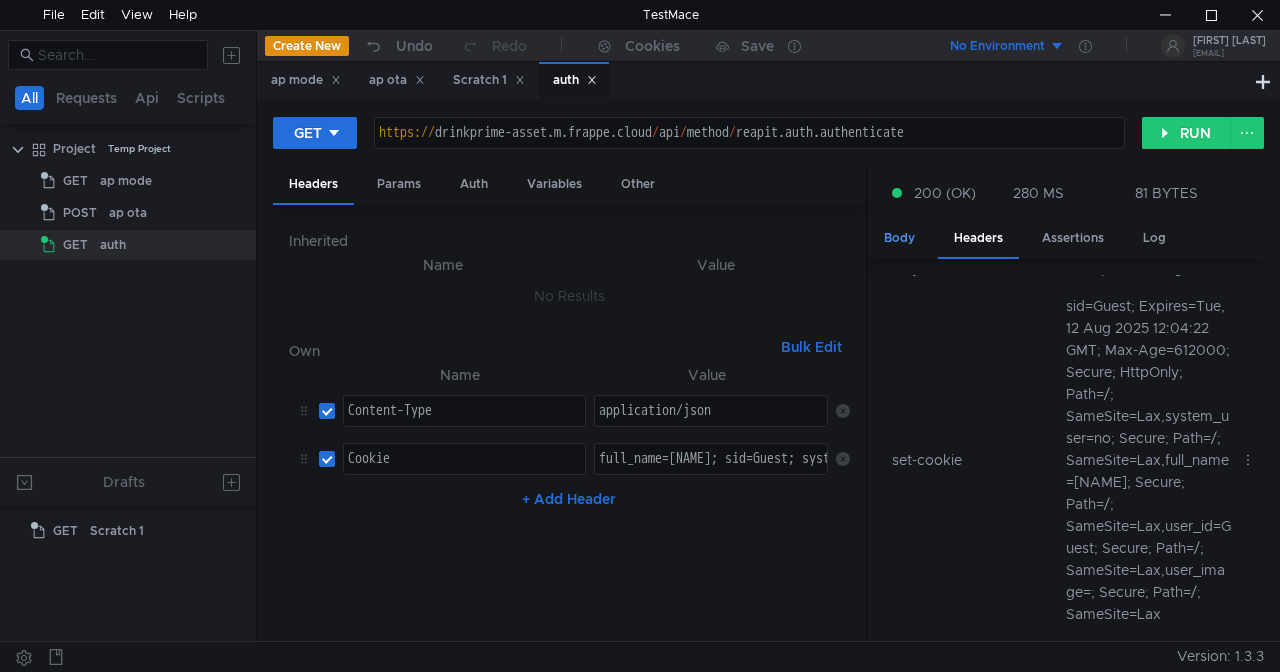 click on "Body" at bounding box center [899, 238] 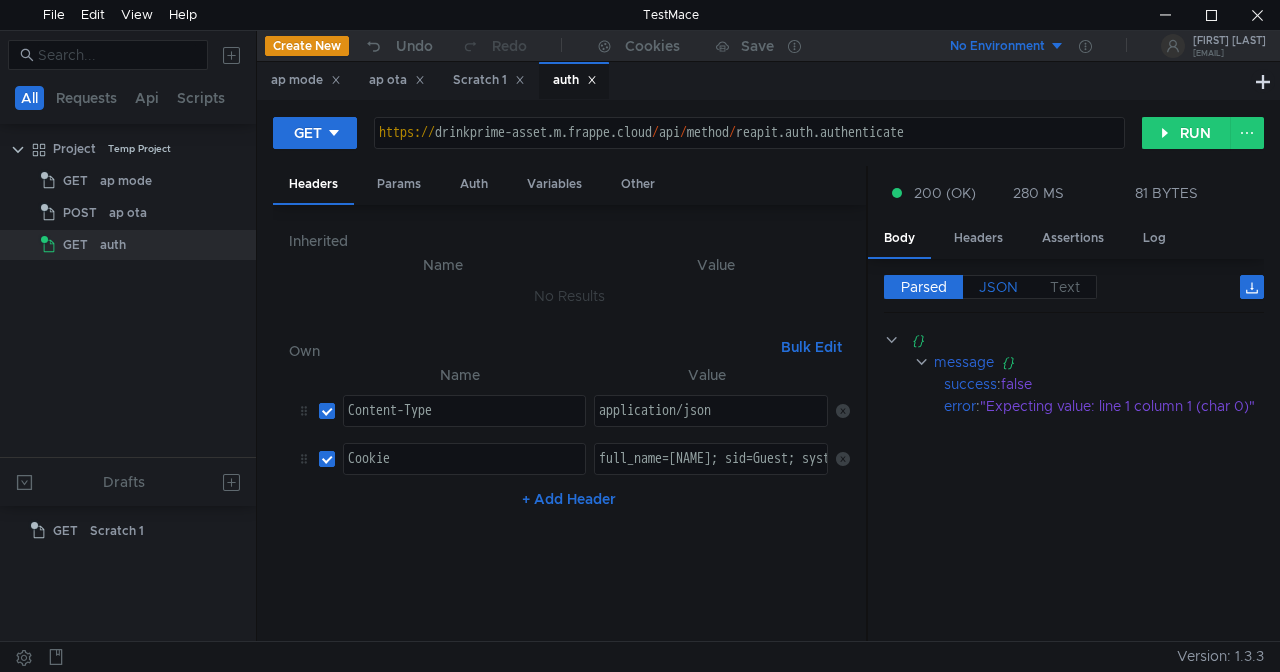 click on "JSON" at bounding box center [998, 287] 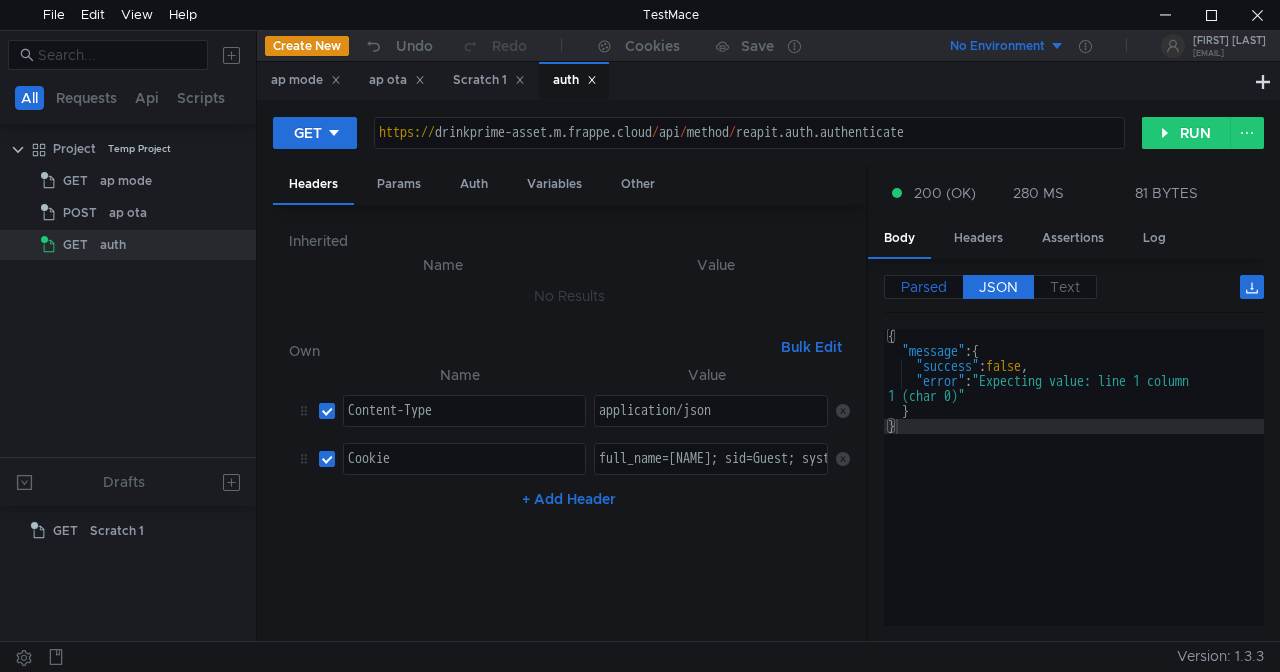 click on "Parsed" at bounding box center (924, 287) 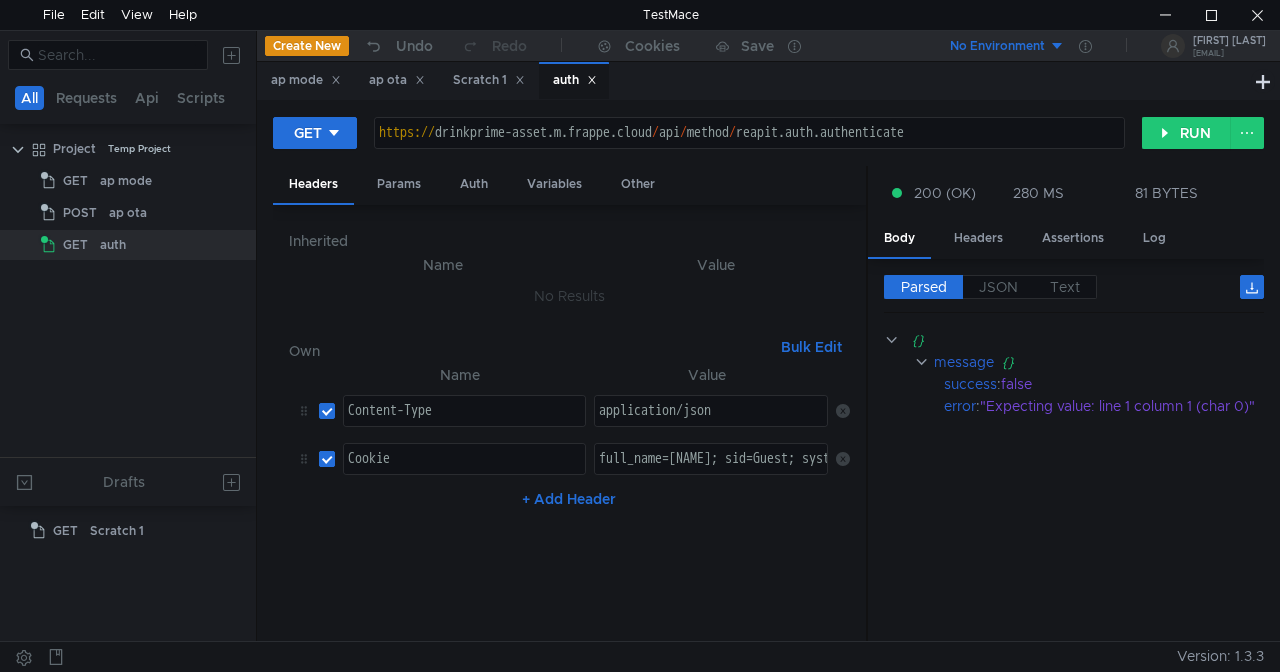 click at bounding box center [327, 459] 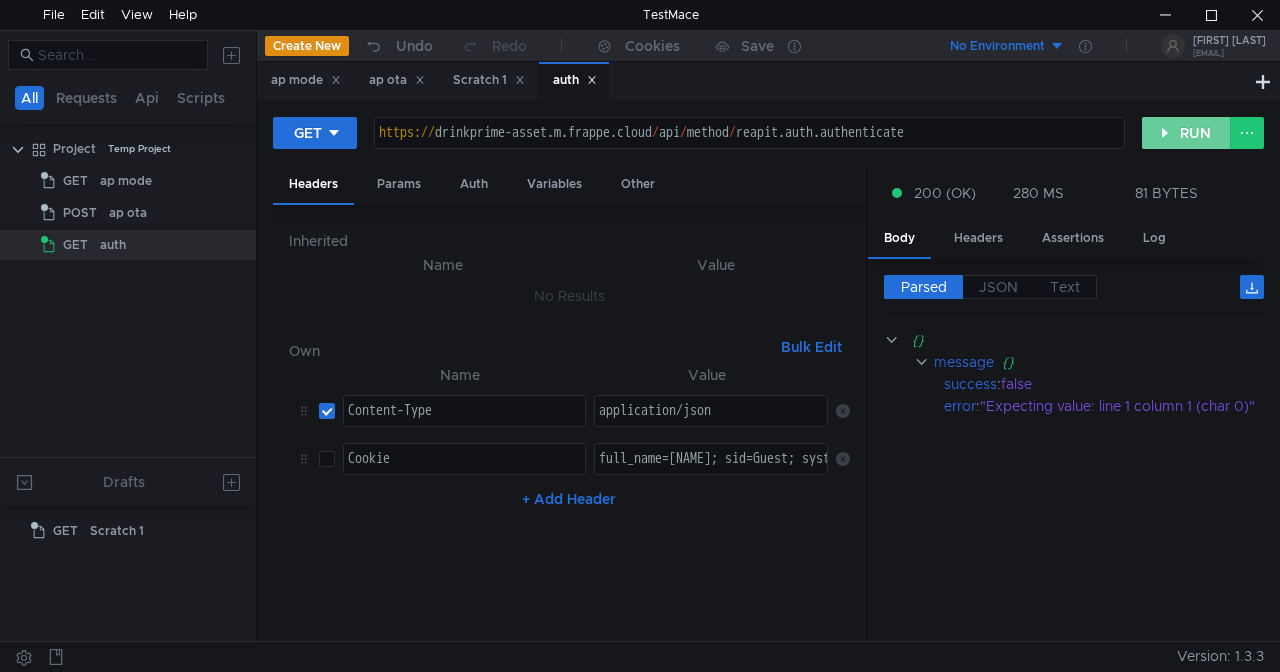click on "RUN" 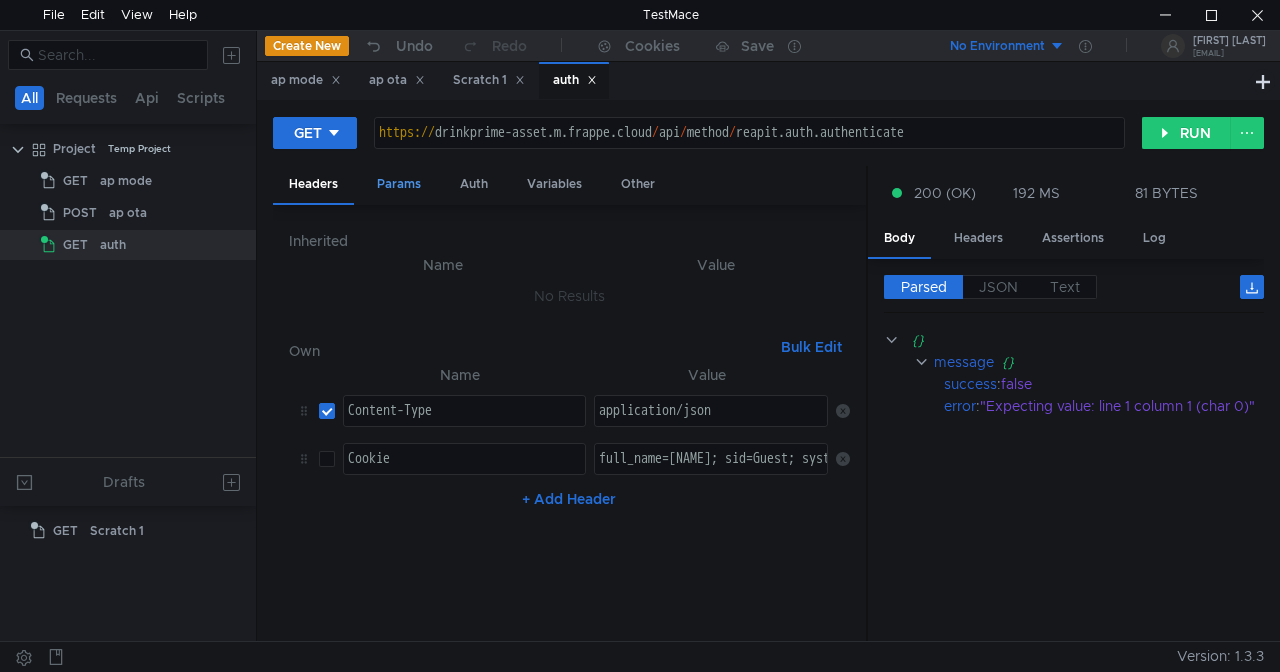 click on "Params" at bounding box center [399, 184] 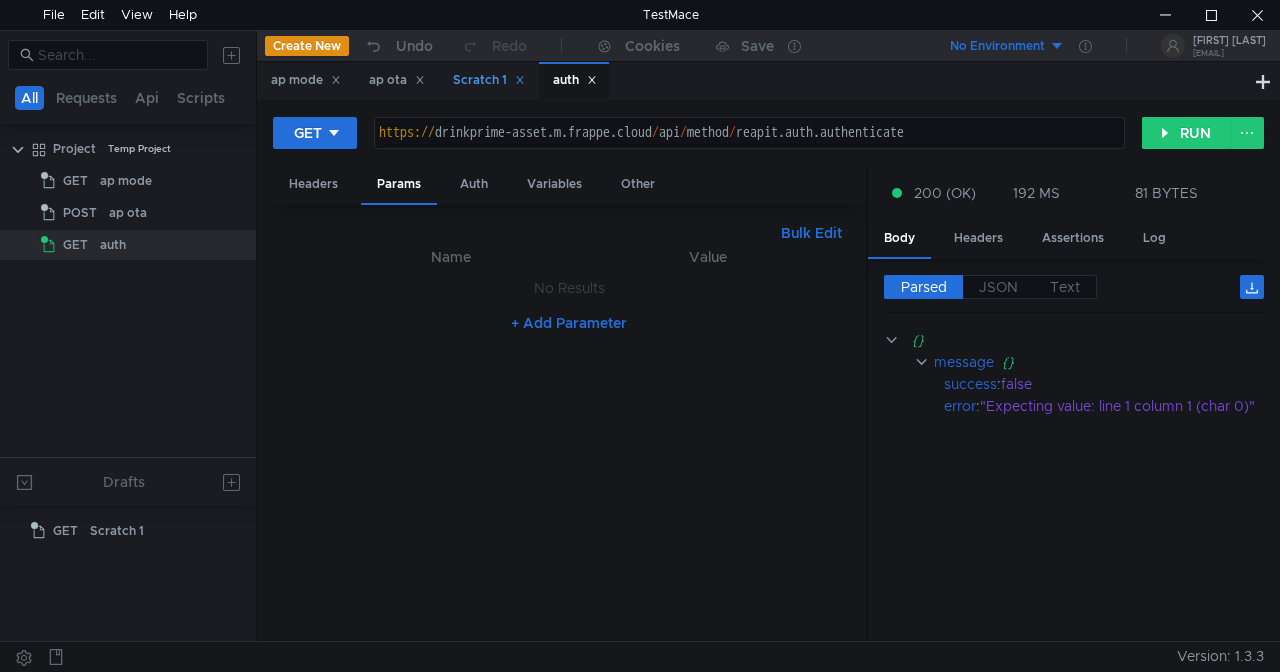 click on "Scratch 1" at bounding box center (489, 80) 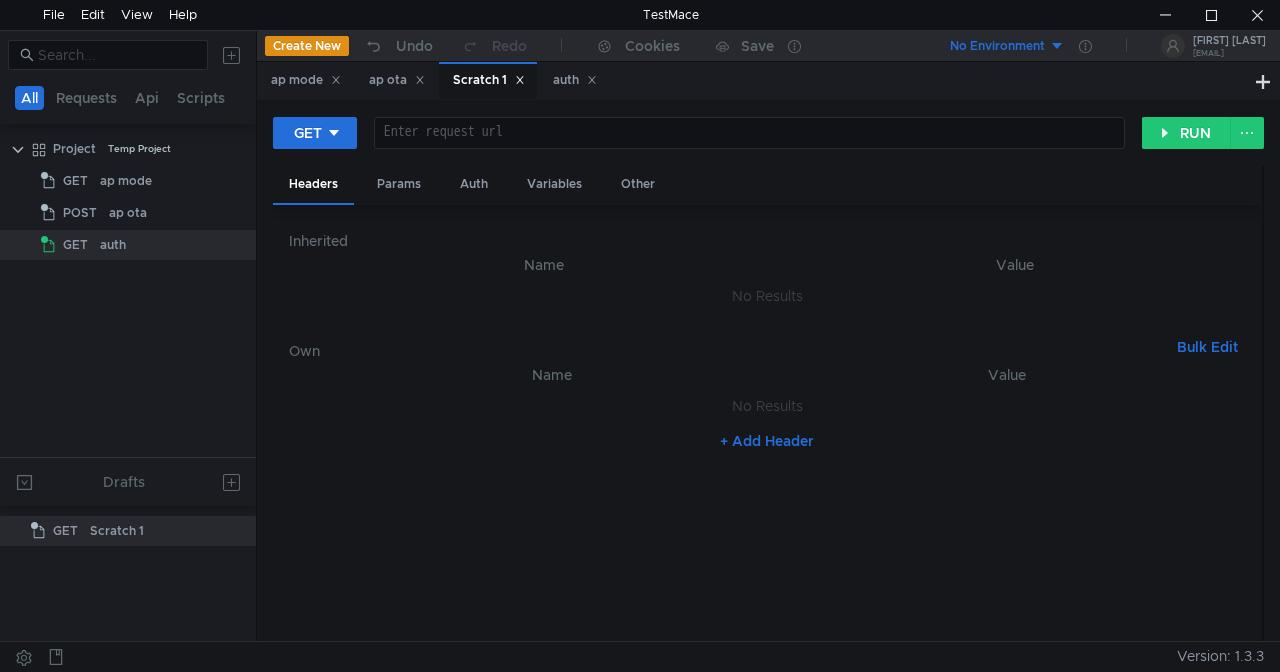 click at bounding box center [749, 147] 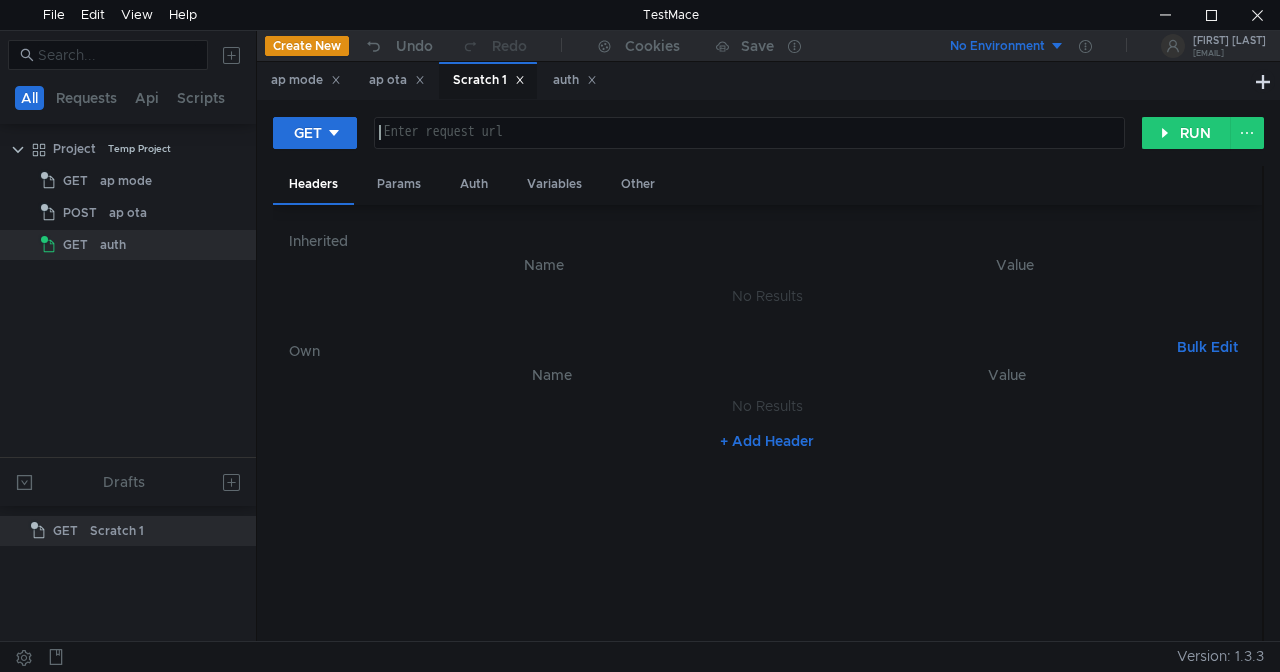 paste on "https://drinkprime-asset.m.frappe.cloud/api/method/reapit.auth.authenticate" 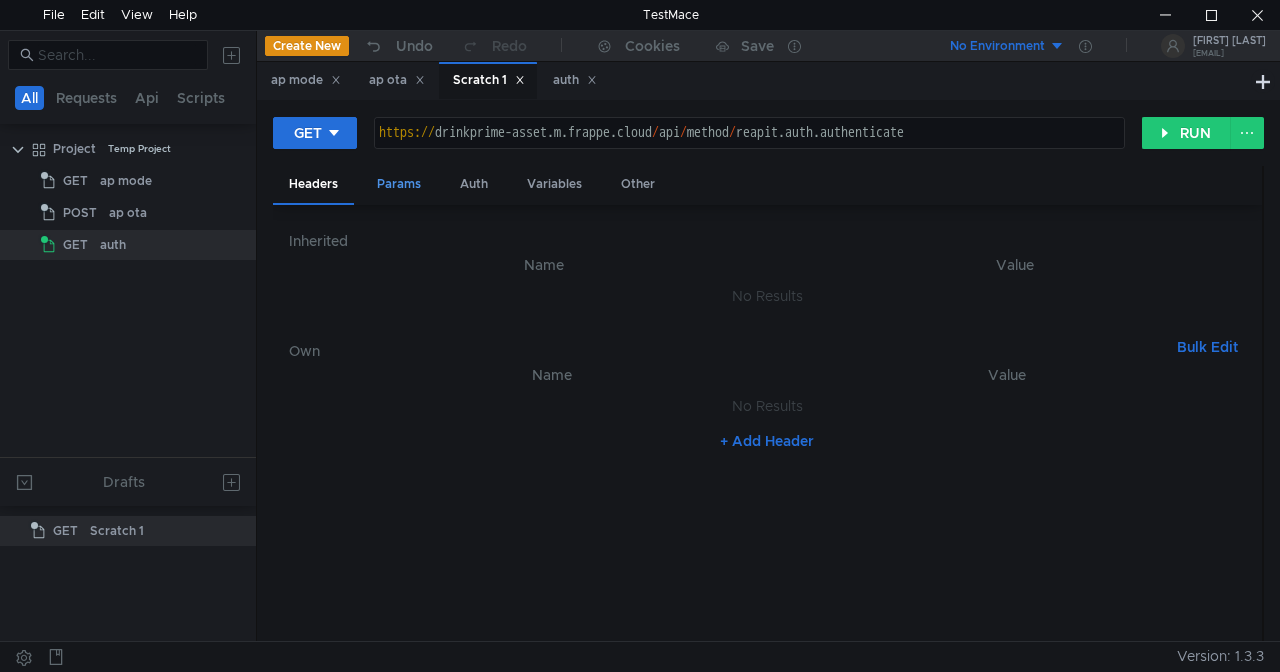 click on "Params" at bounding box center [399, 184] 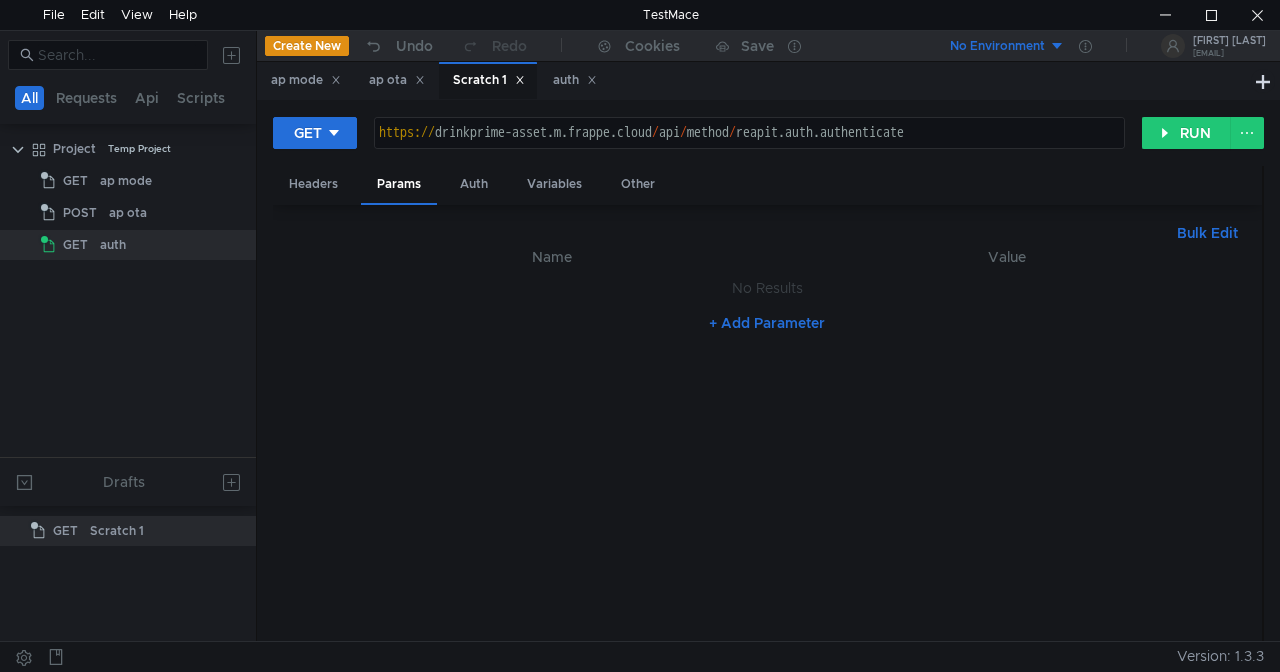 click on "+ Add Parameter" 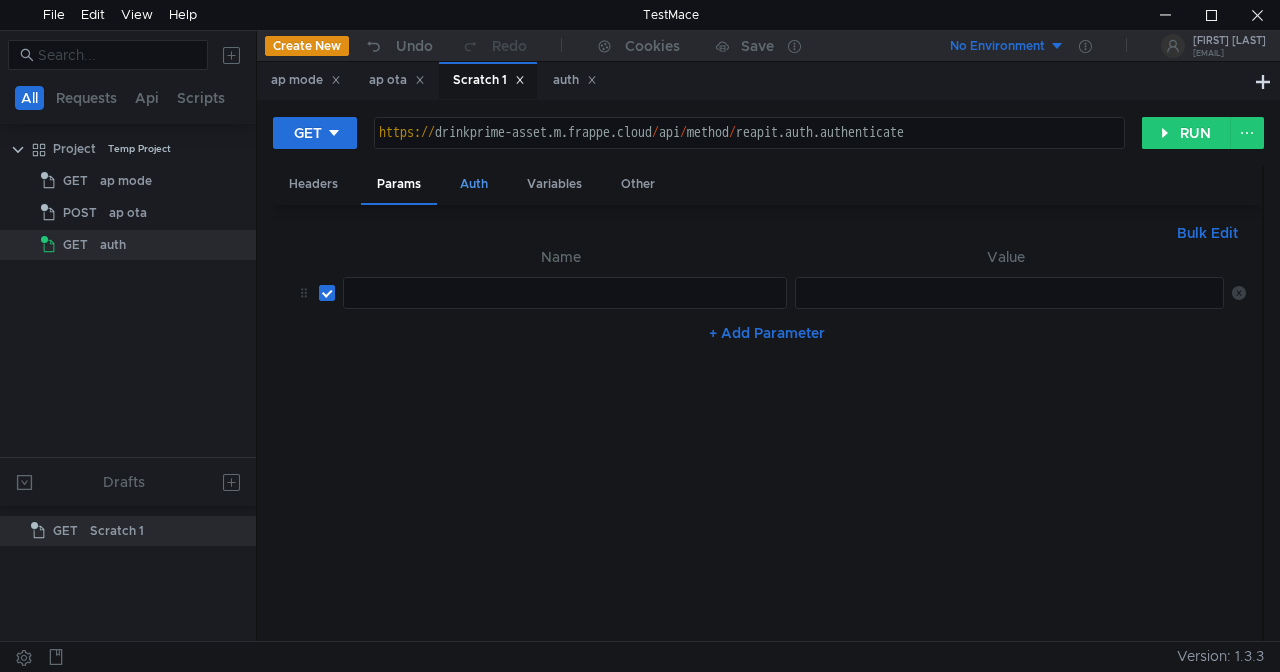 click on "Auth" at bounding box center [474, 184] 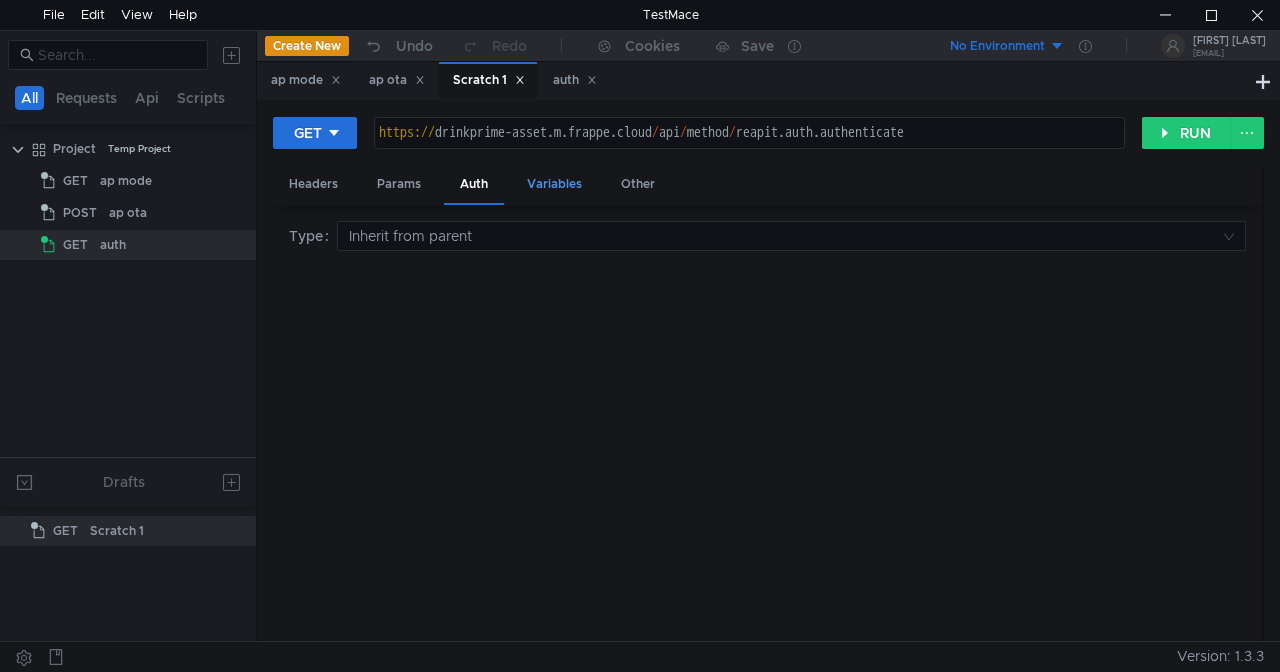 click on "Variables" at bounding box center [554, 184] 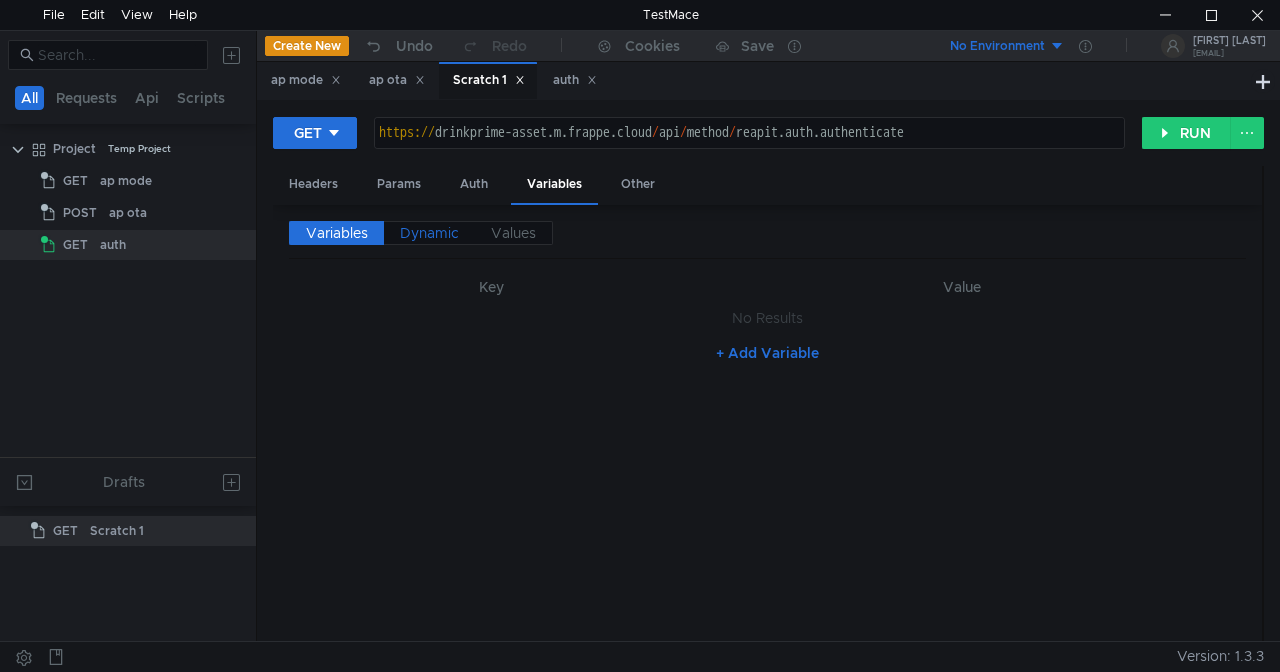 click on "Dynamic" at bounding box center (429, 233) 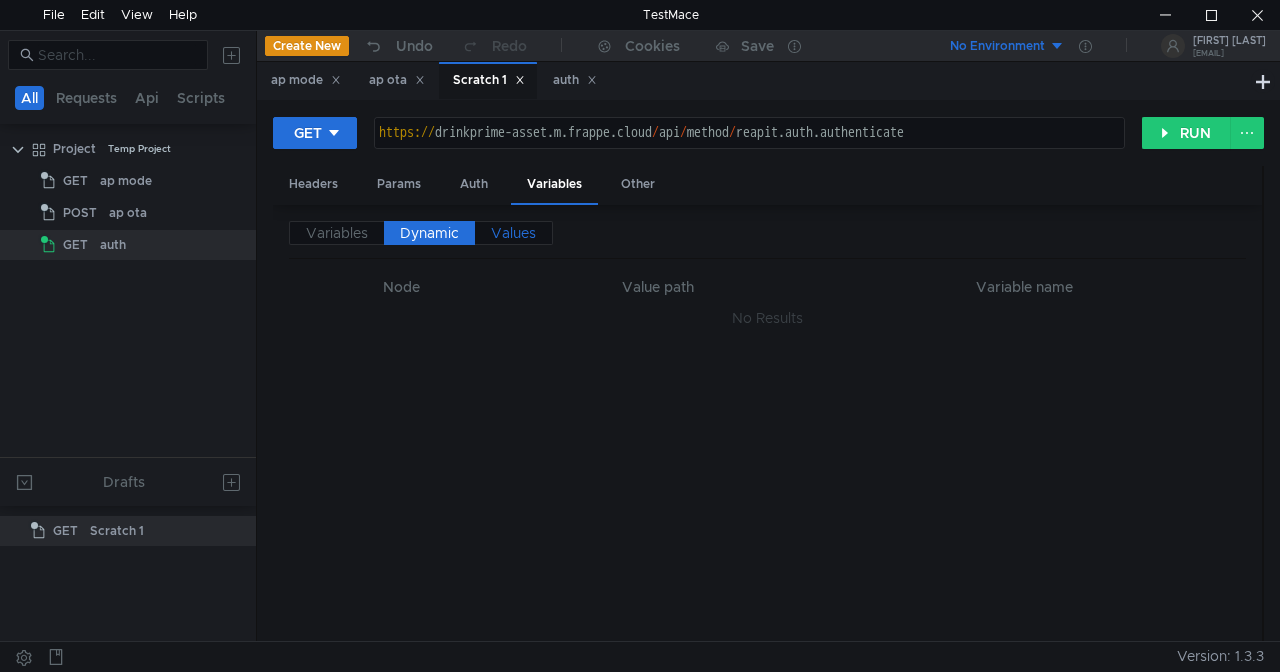 click on "Values" at bounding box center [513, 233] 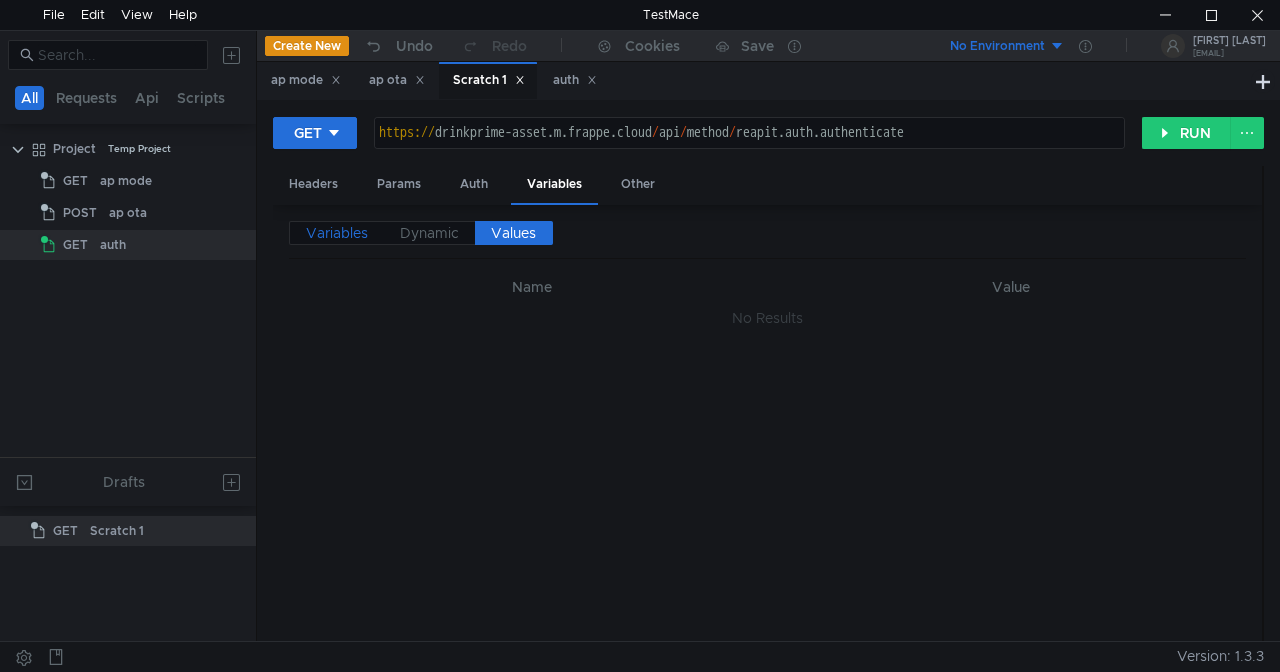 click on "Variables" at bounding box center [336, 233] 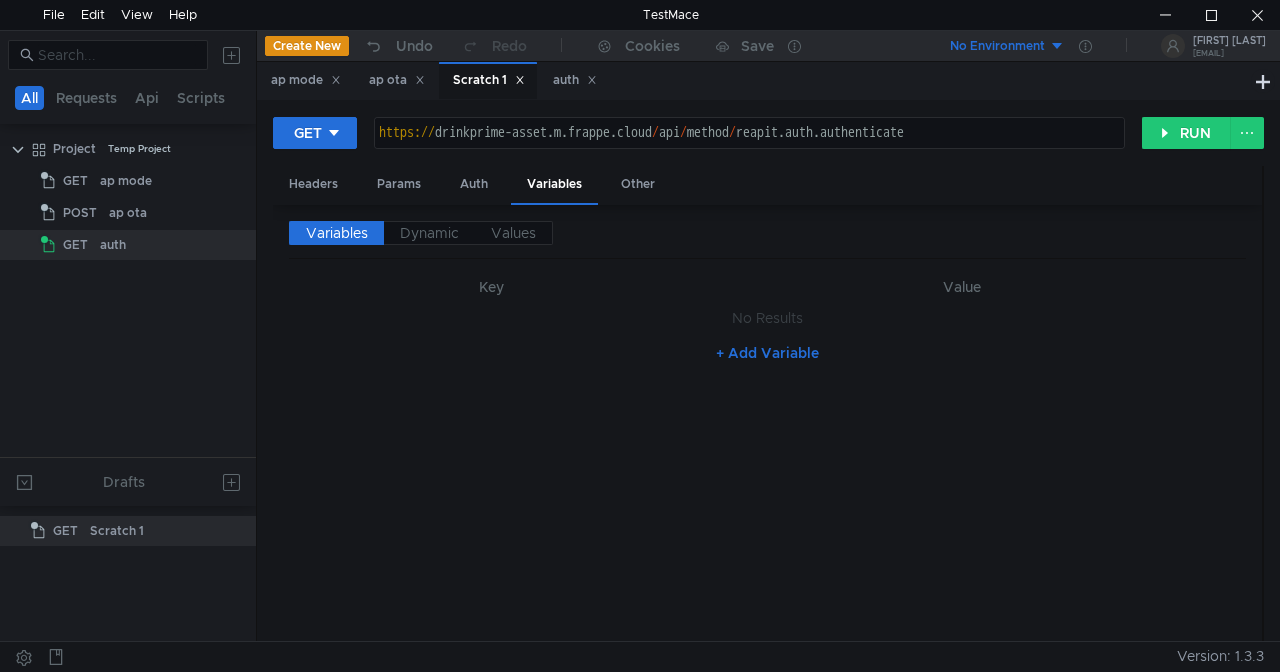 click on "+ Add Variable" at bounding box center (767, 353) 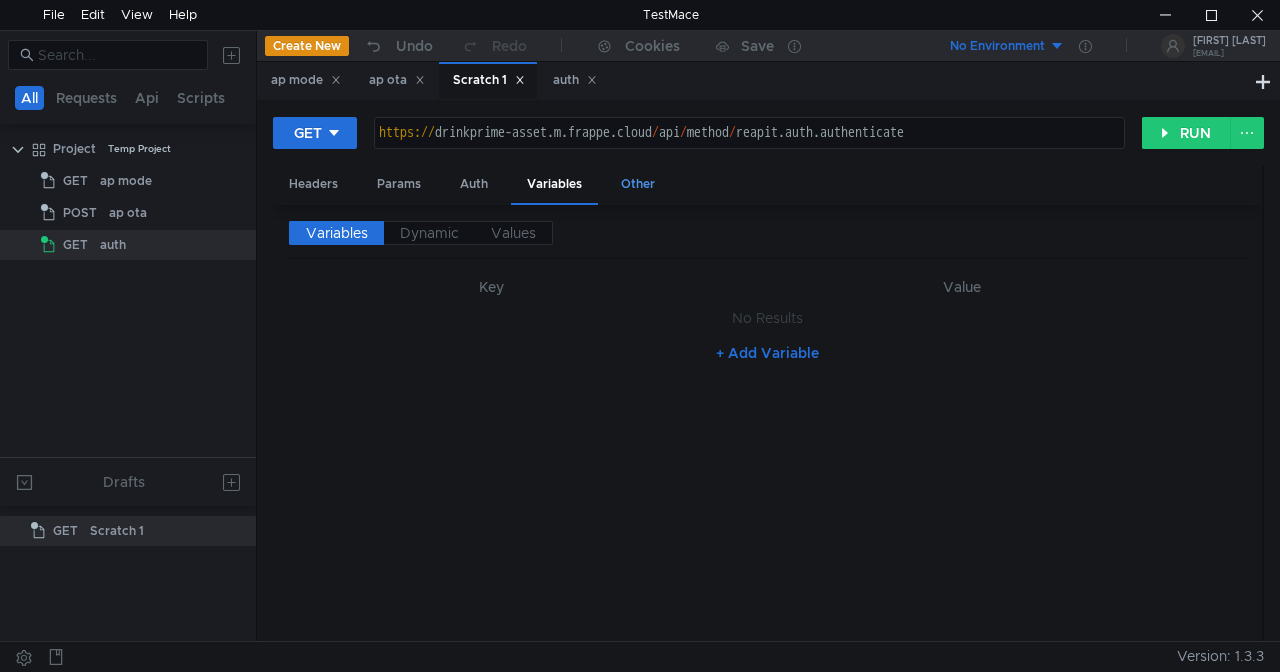 click on "Other" at bounding box center [638, 184] 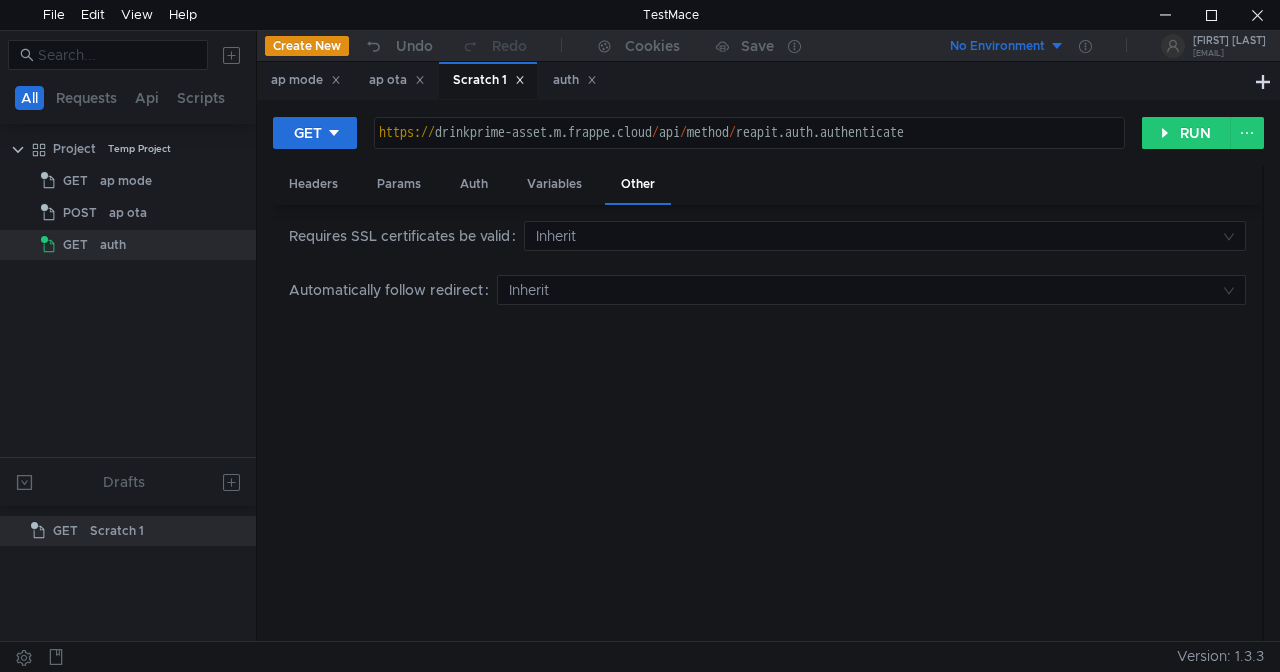 click on "No Environment" at bounding box center [997, 46] 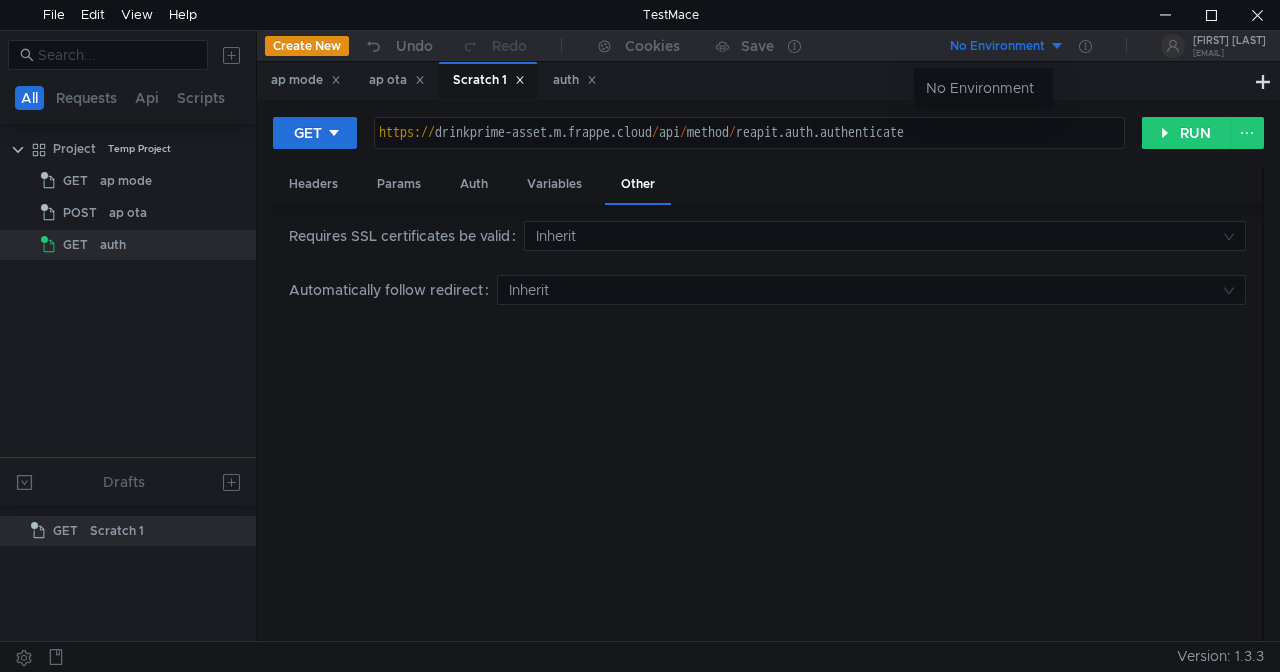 click at bounding box center [640, 336] 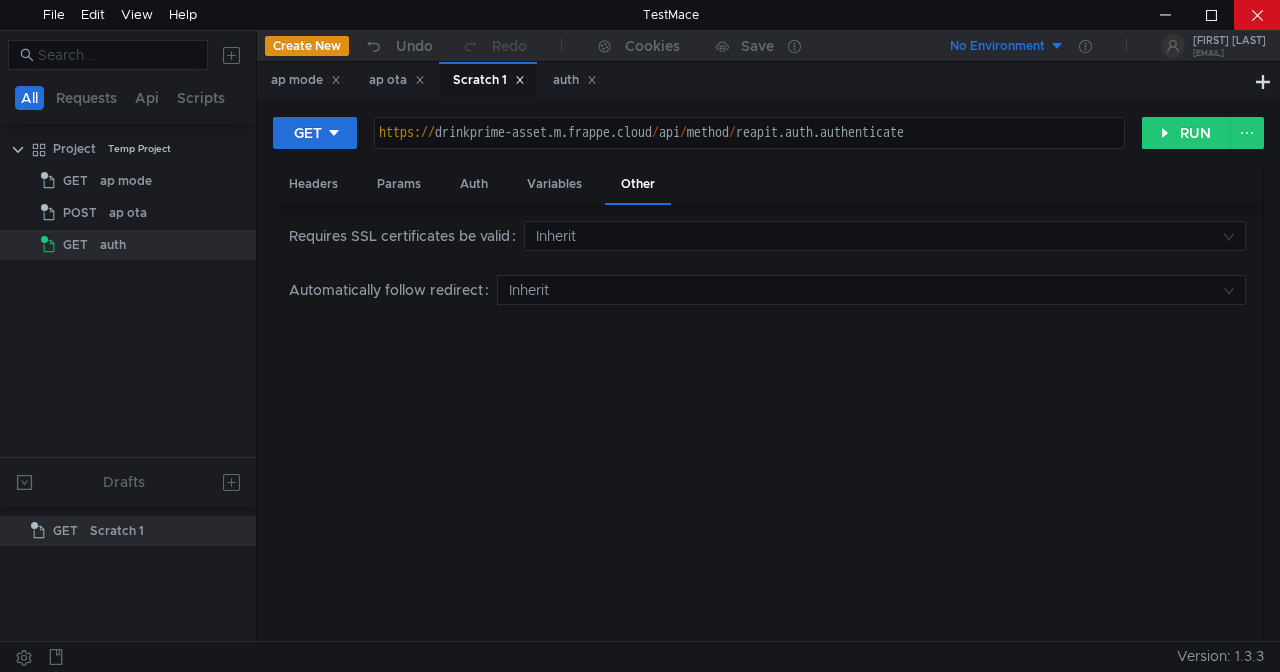 click at bounding box center (1257, 15) 